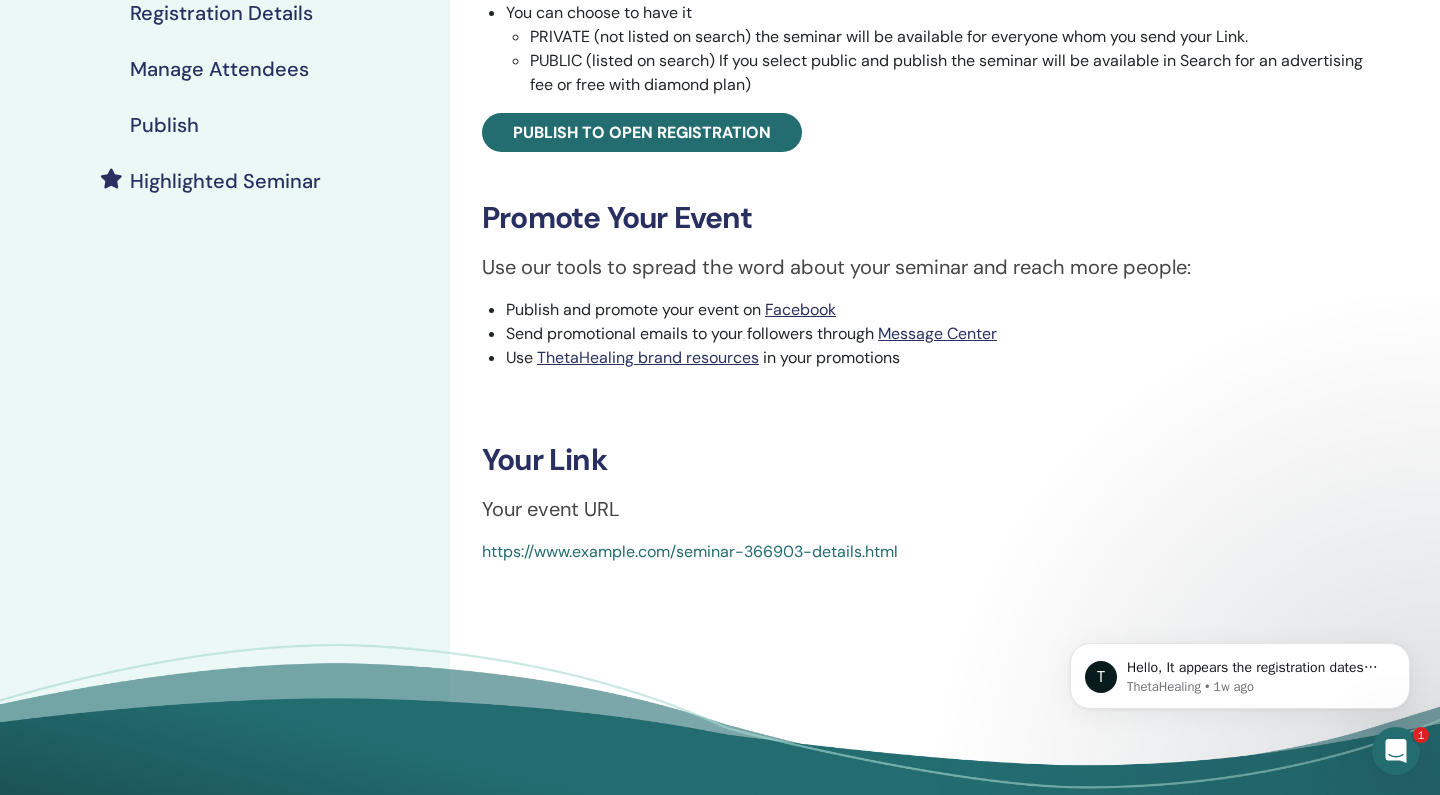 scroll, scrollTop: 0, scrollLeft: 0, axis: both 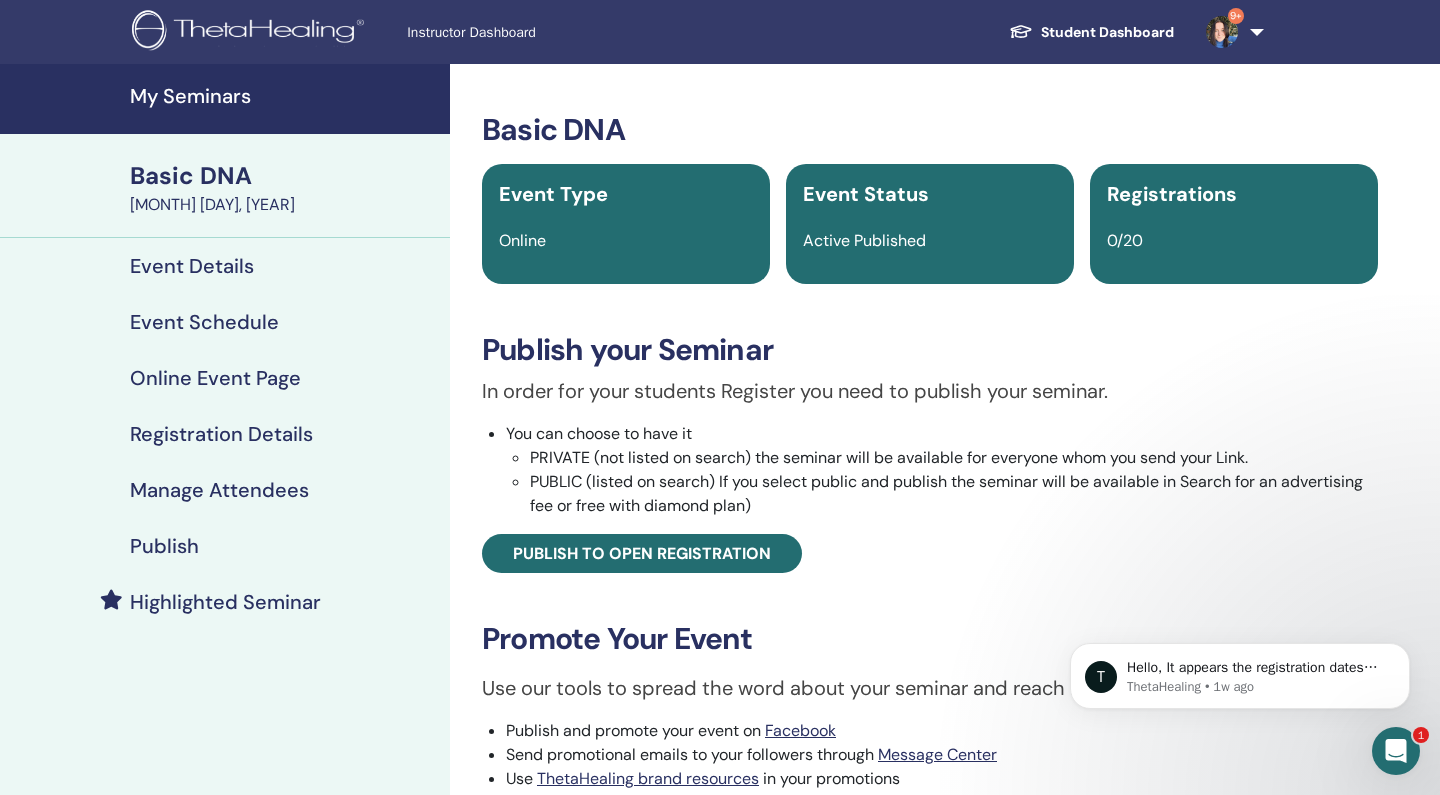 click on "My Seminars" at bounding box center (284, 96) 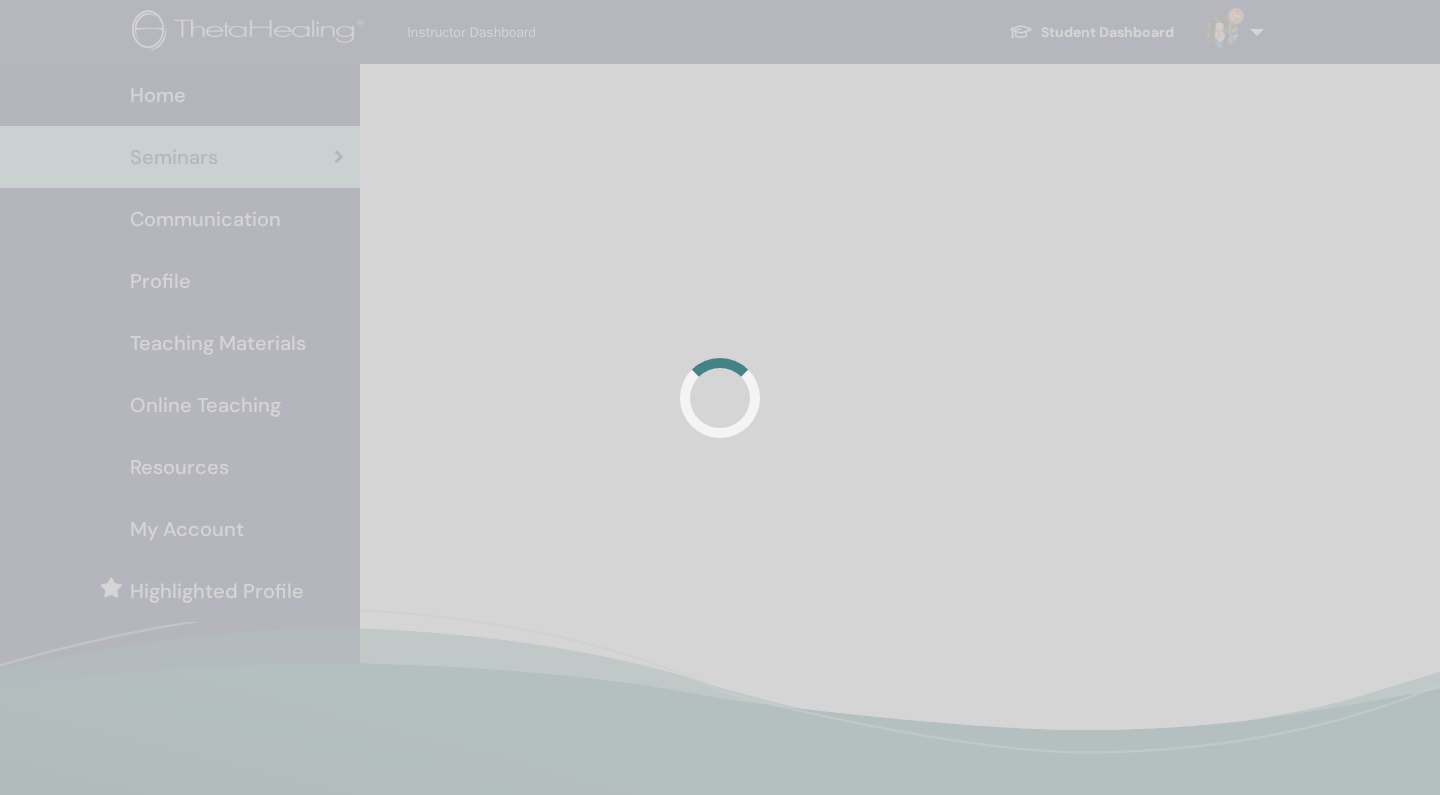 scroll, scrollTop: 0, scrollLeft: 0, axis: both 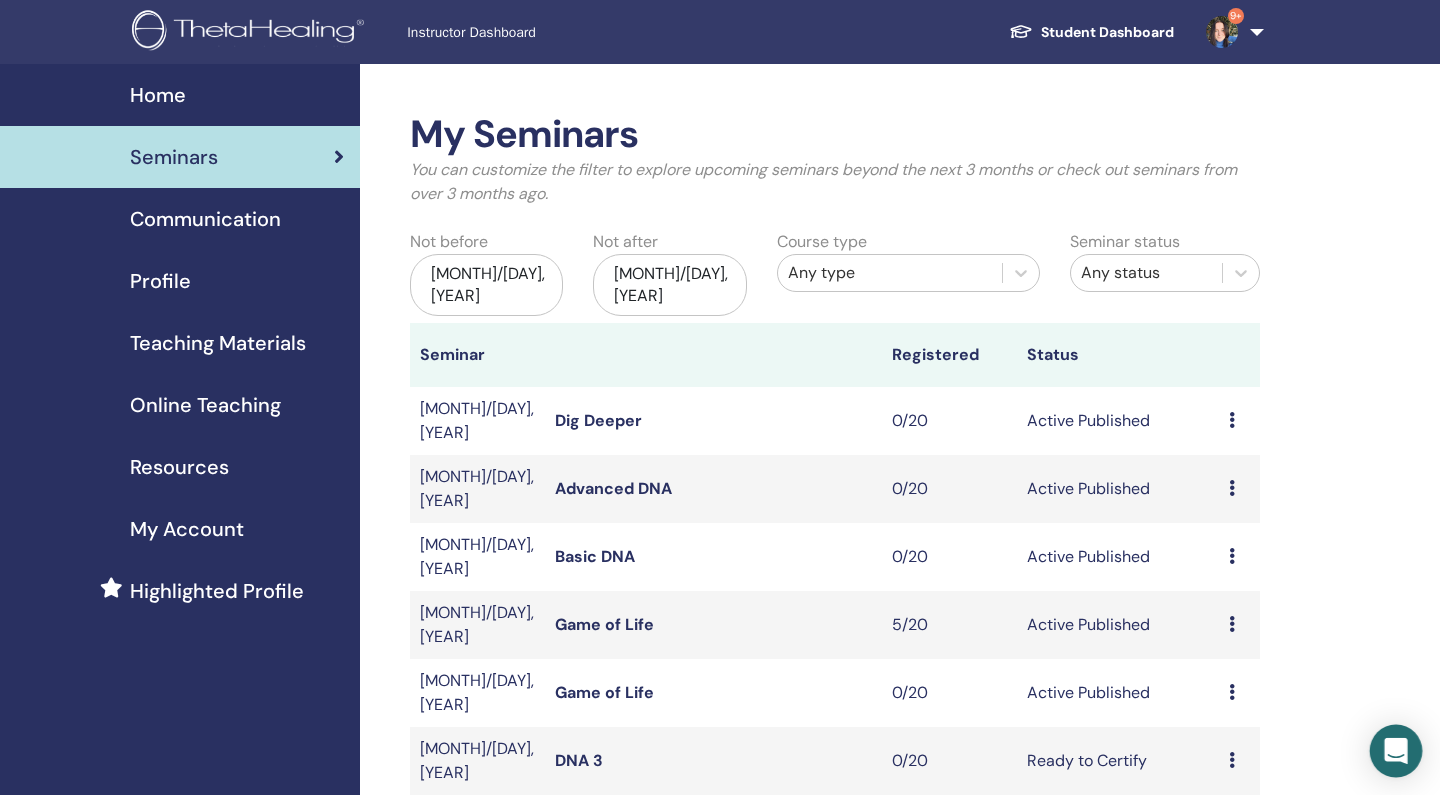 click 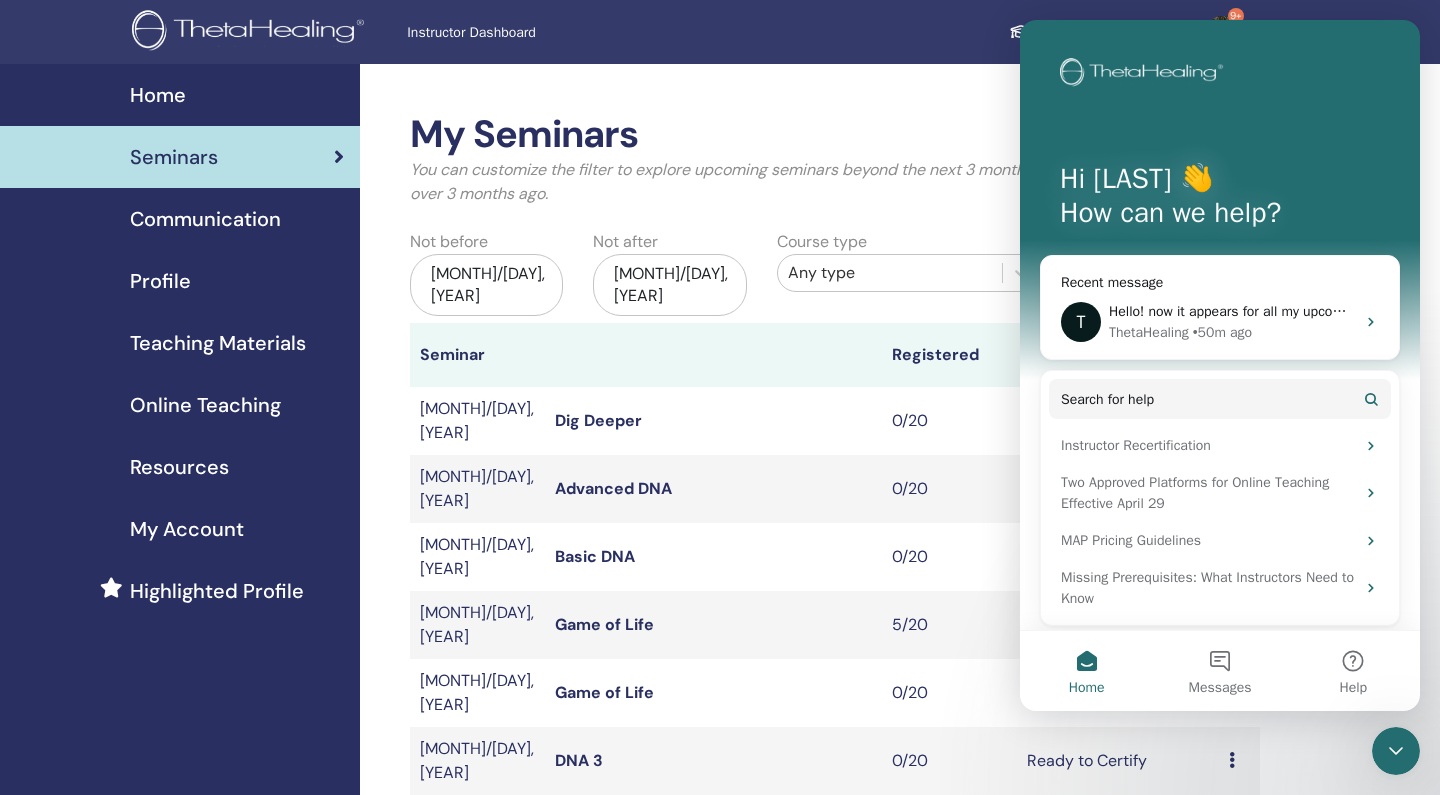 scroll, scrollTop: 0, scrollLeft: 0, axis: both 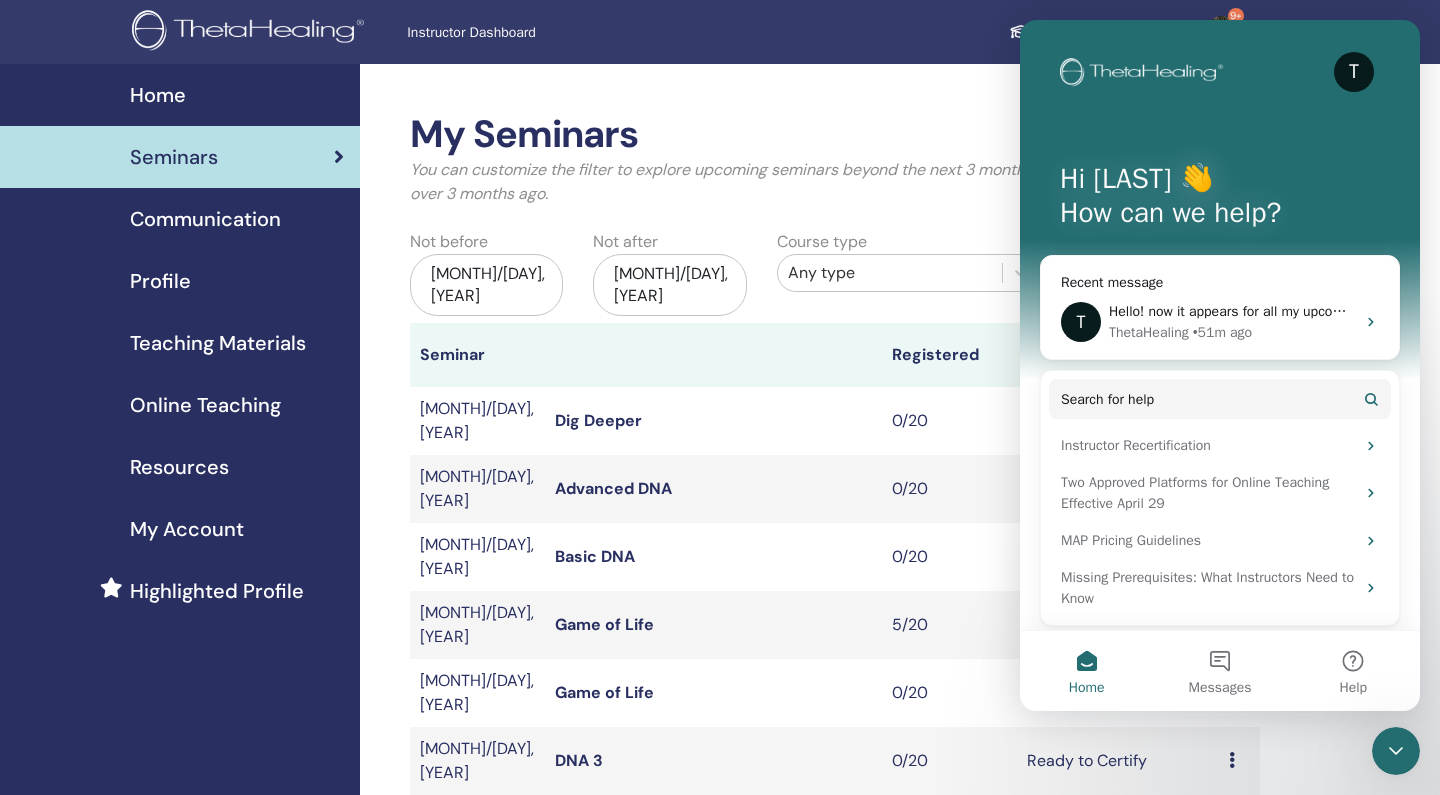 click 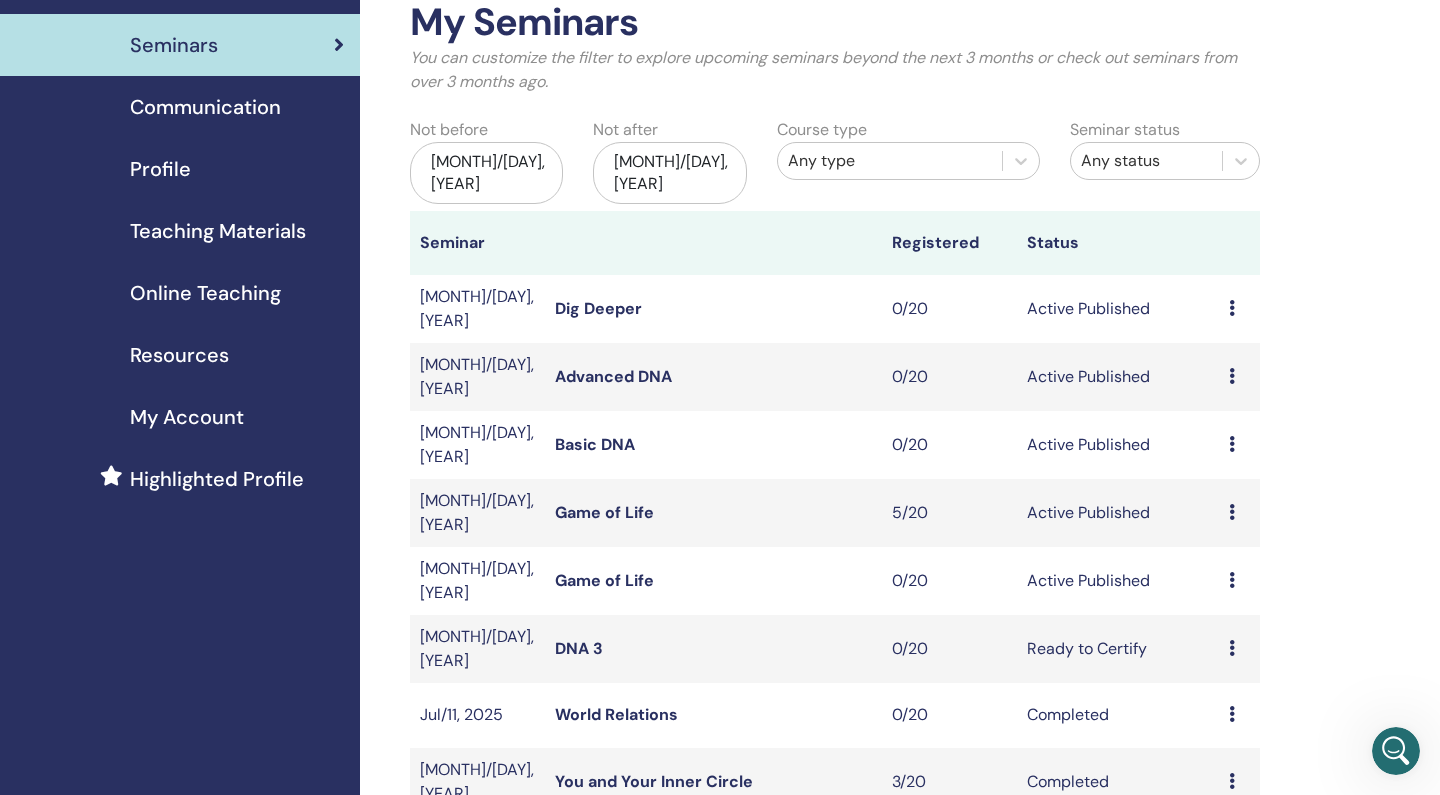 scroll, scrollTop: 123, scrollLeft: 0, axis: vertical 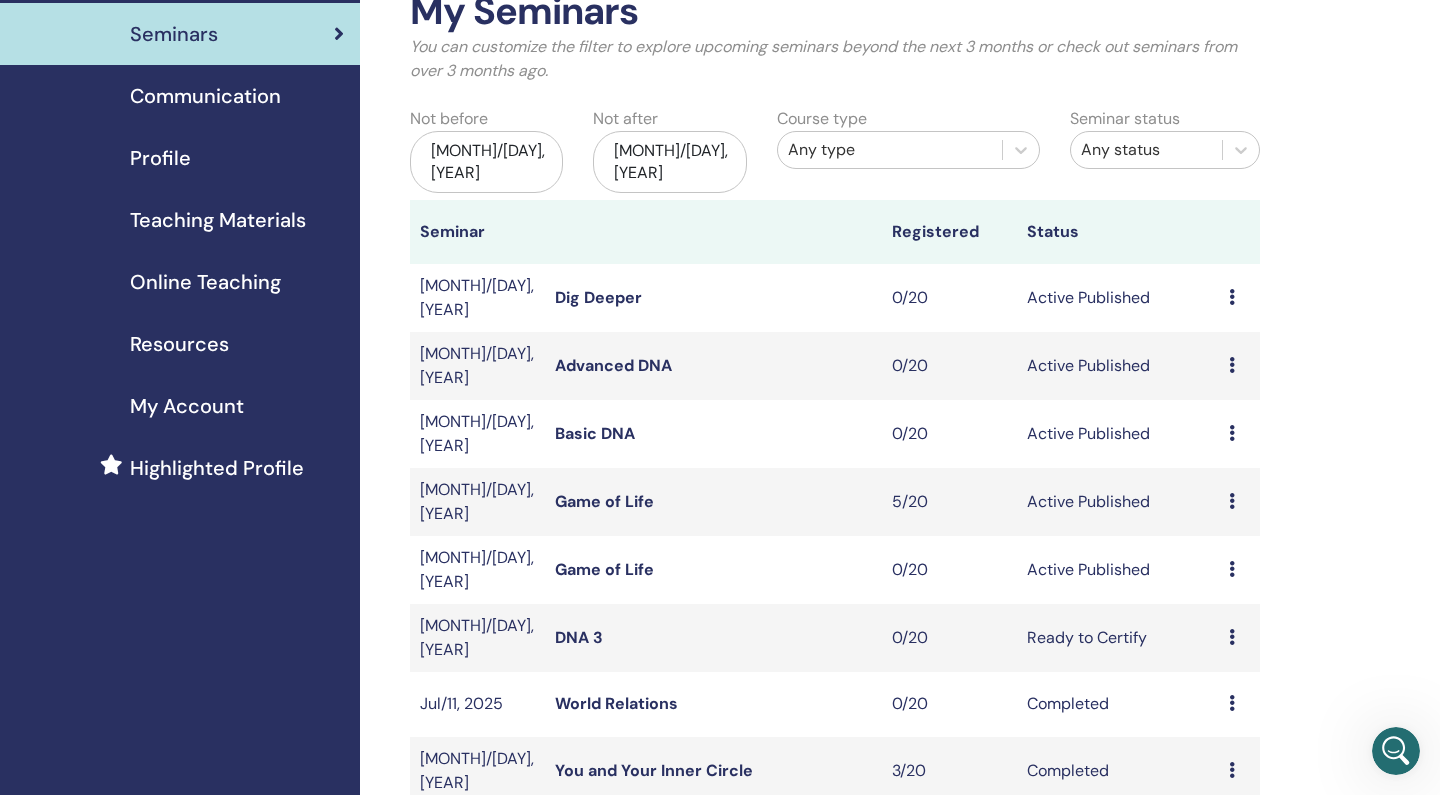 click at bounding box center [1232, 365] 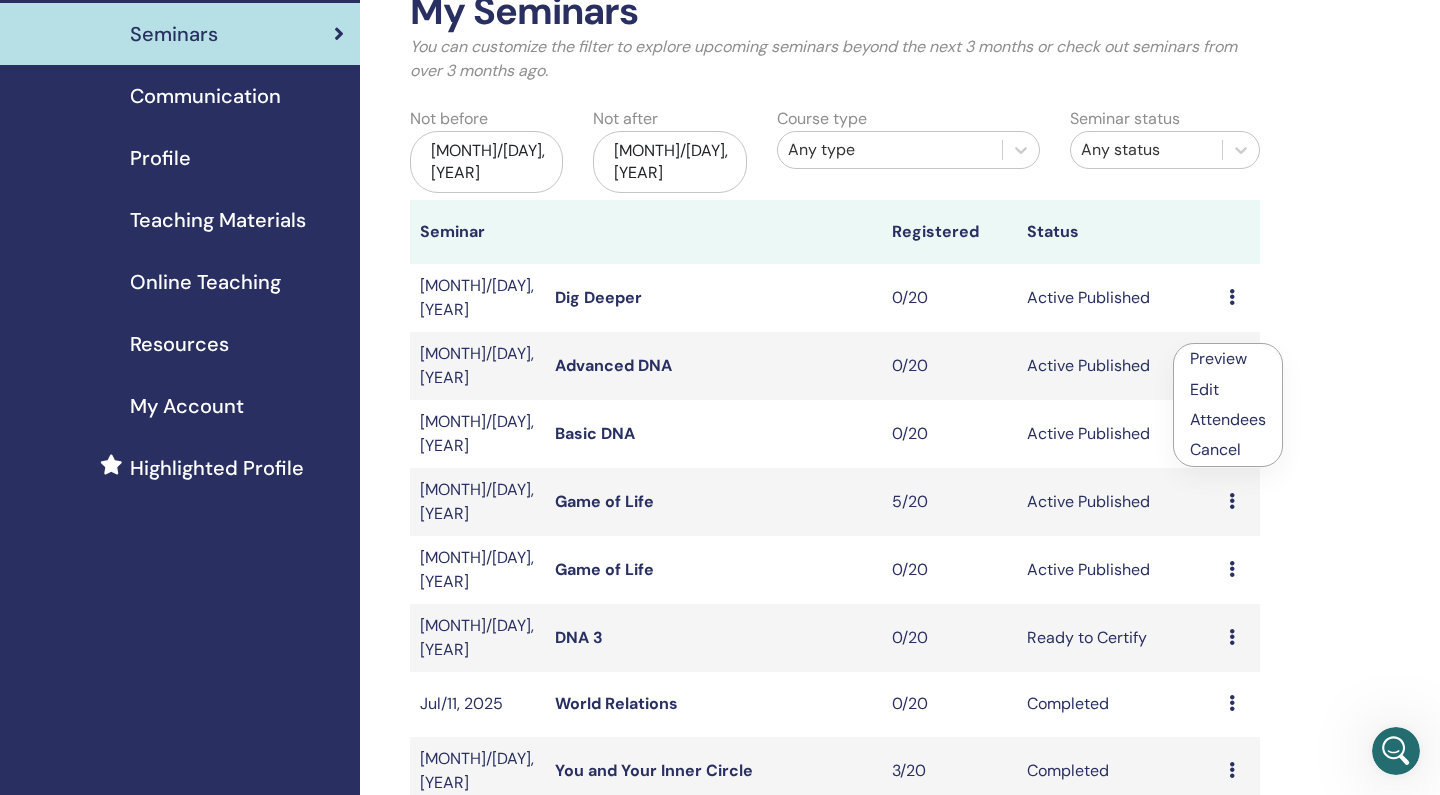 click on "Cancel" at bounding box center [1228, 450] 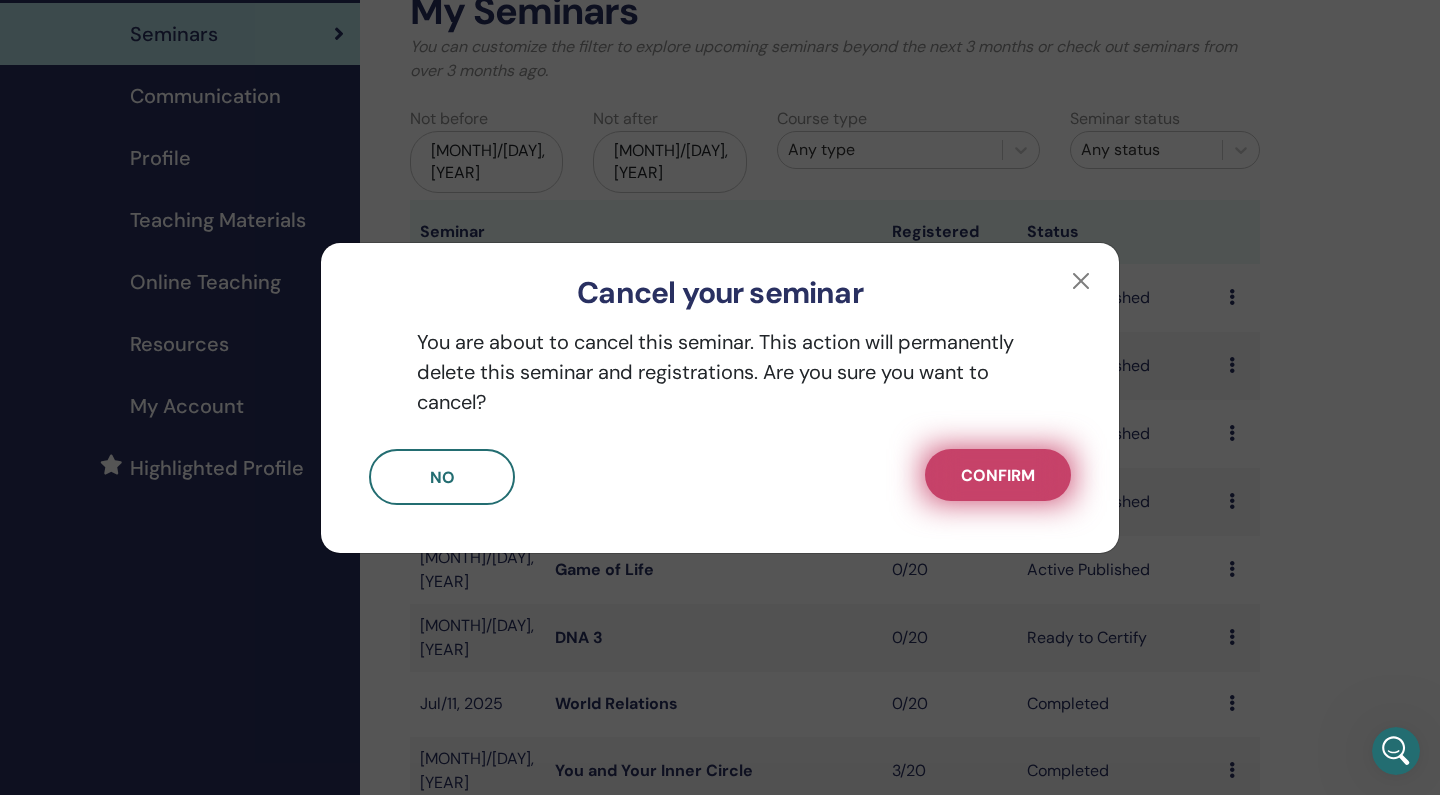 click on "Confirm" at bounding box center [998, 475] 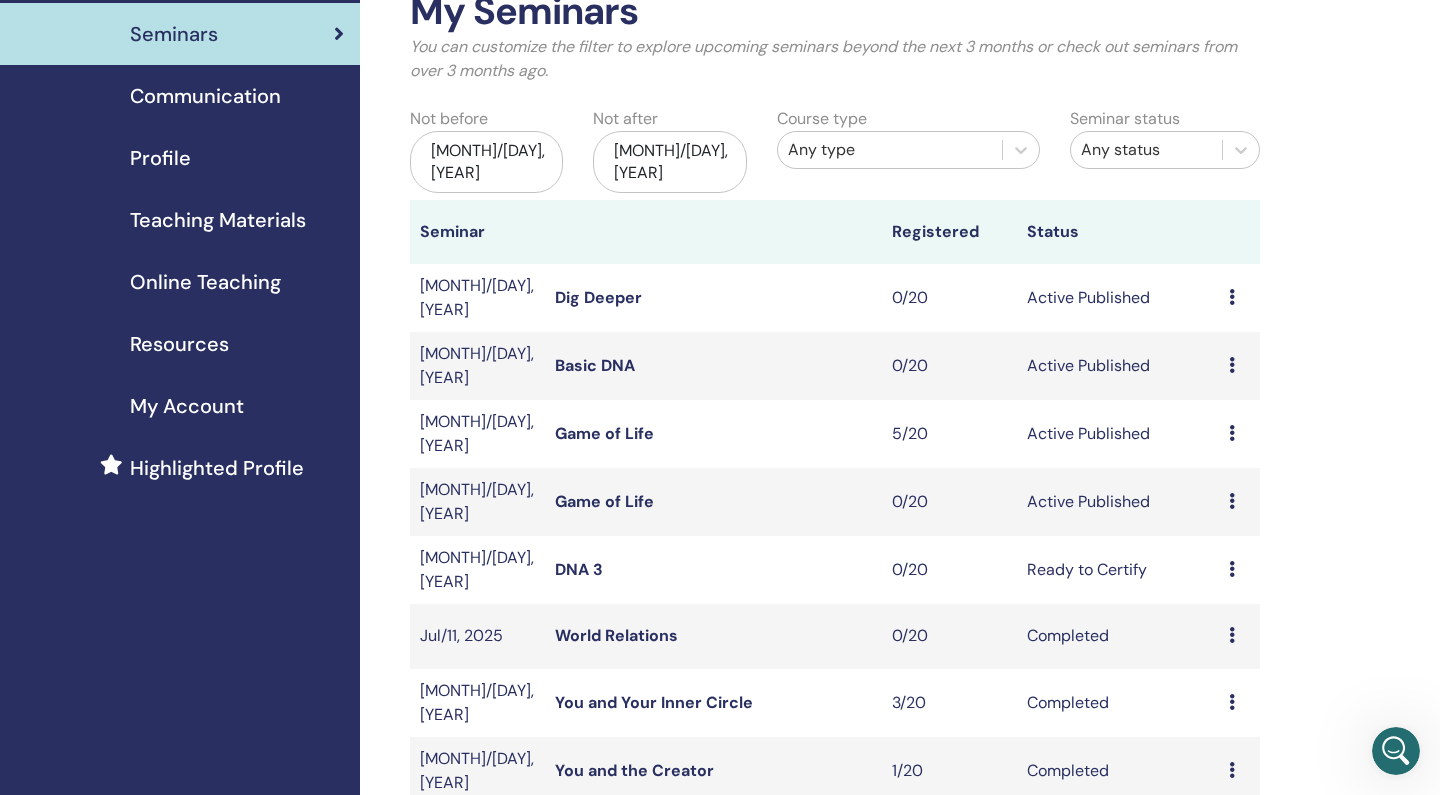 click at bounding box center [1232, 297] 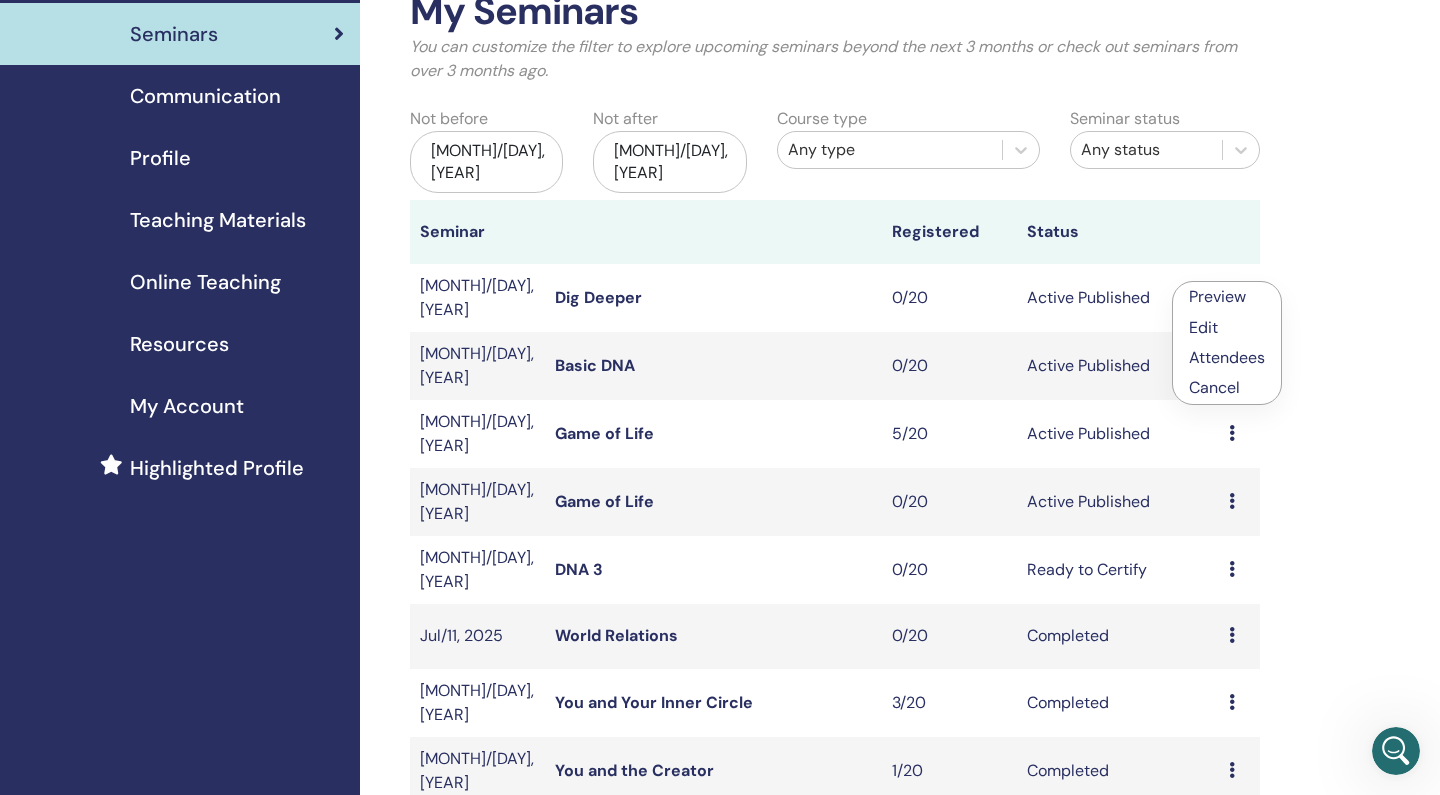 click on "Cancel" at bounding box center [1227, 388] 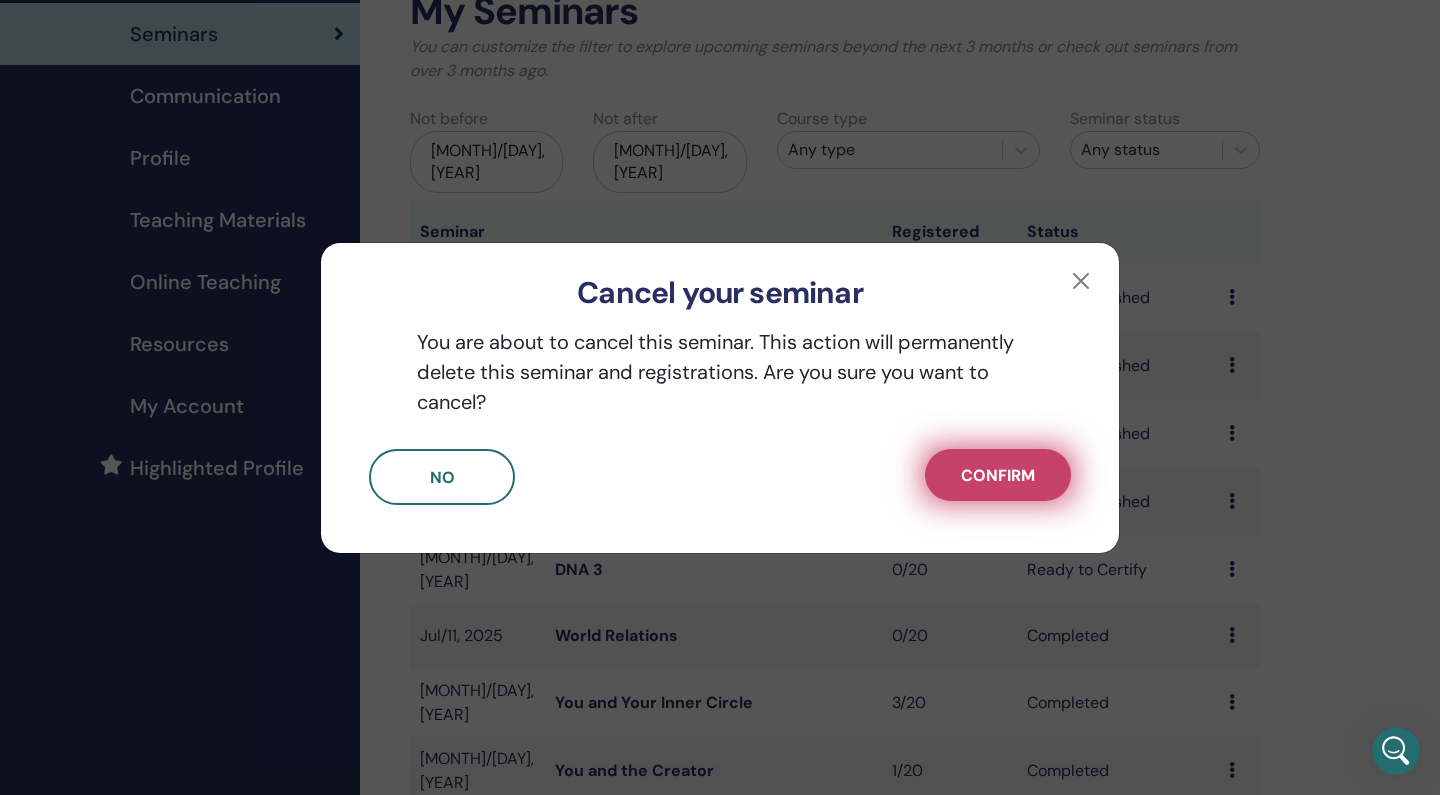 scroll, scrollTop: 0, scrollLeft: 0, axis: both 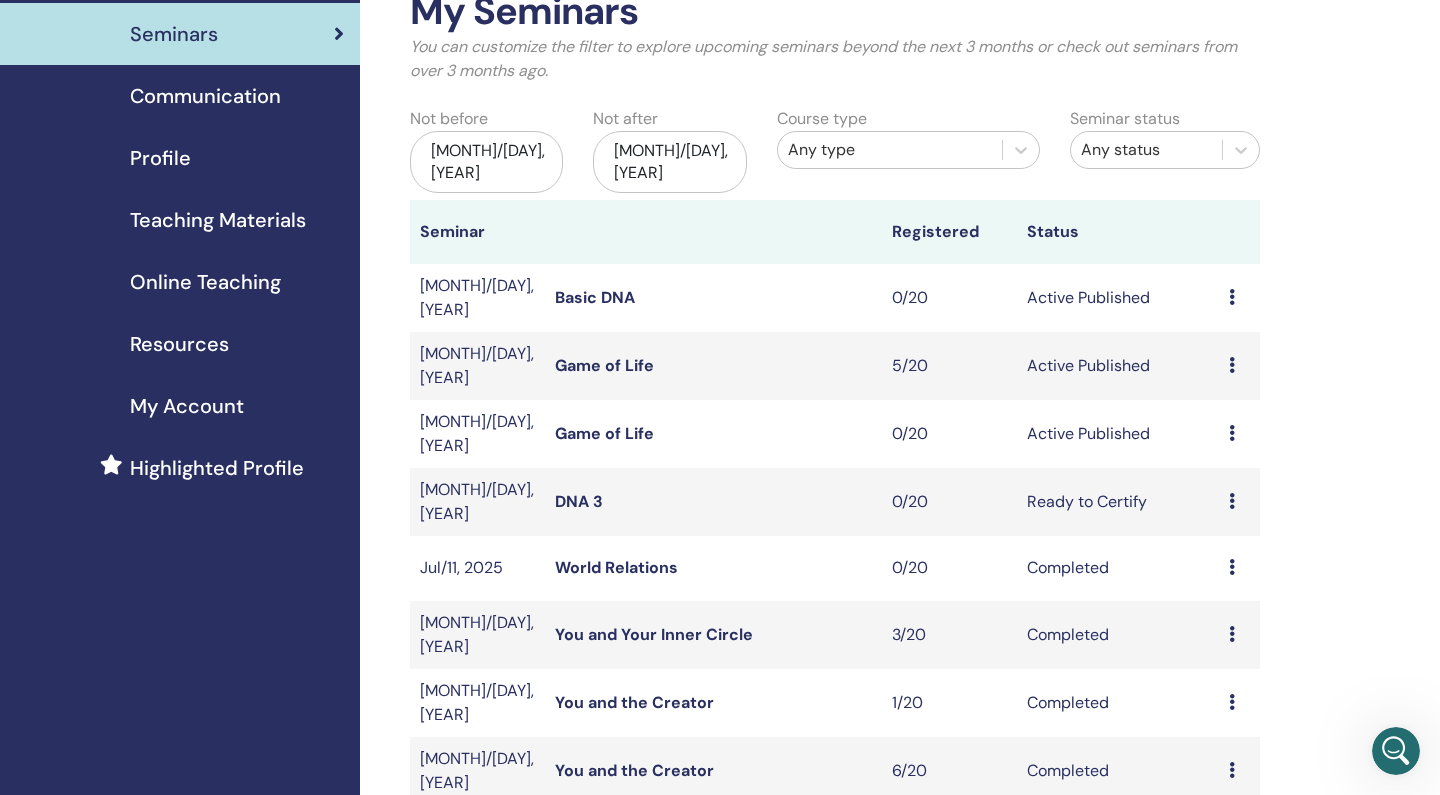 click at bounding box center (1232, 297) 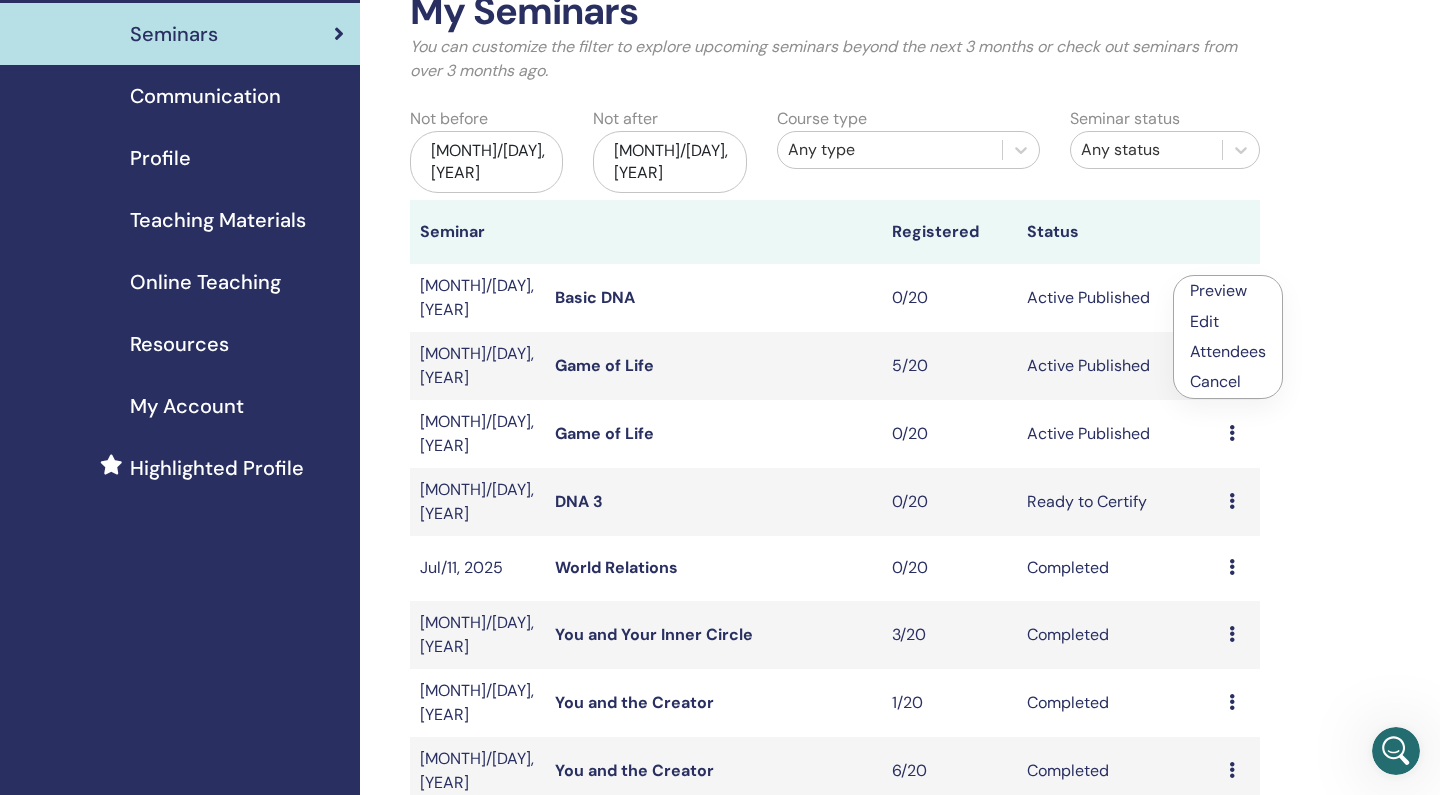 click on "Cancel" at bounding box center (1228, 382) 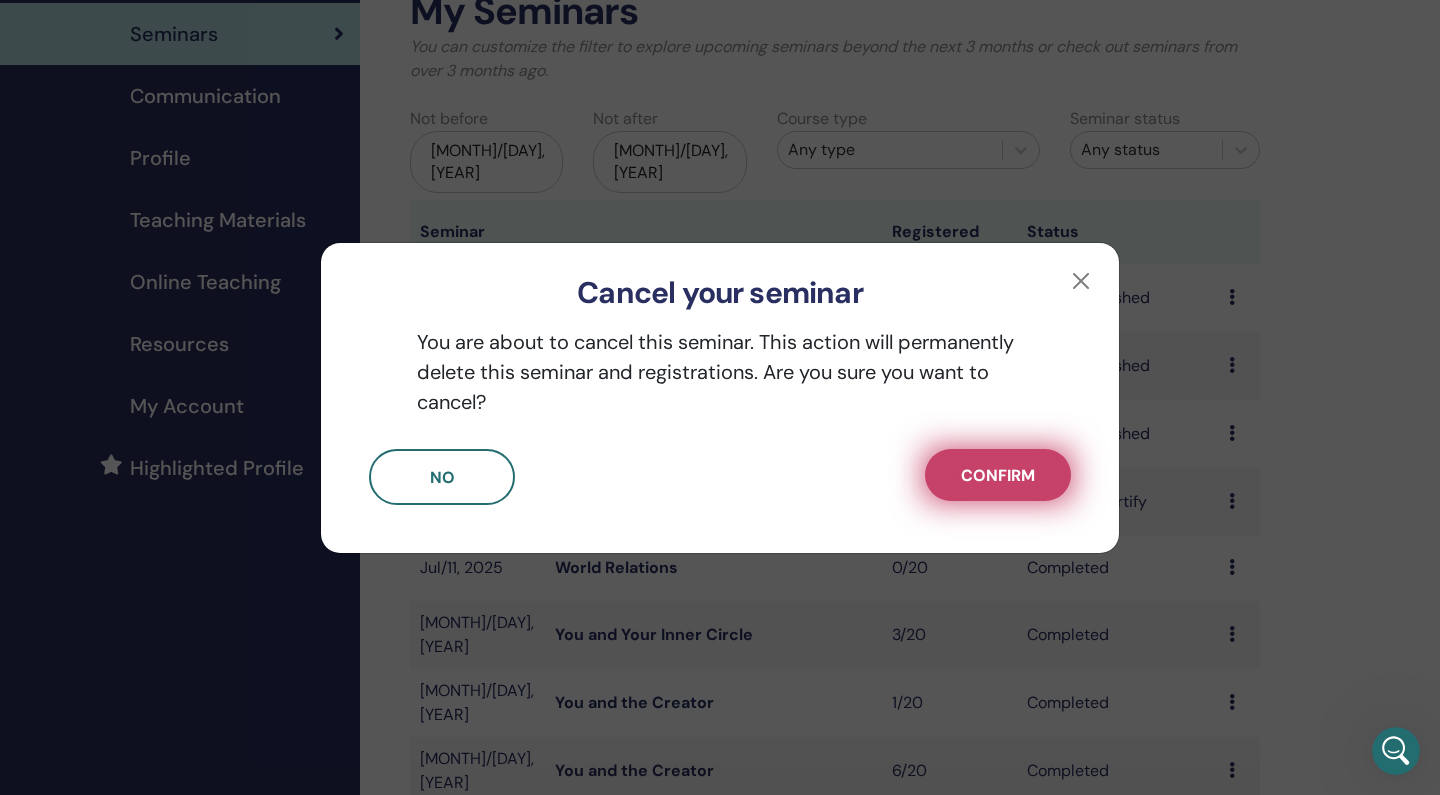 click on "Confirm" at bounding box center [998, 475] 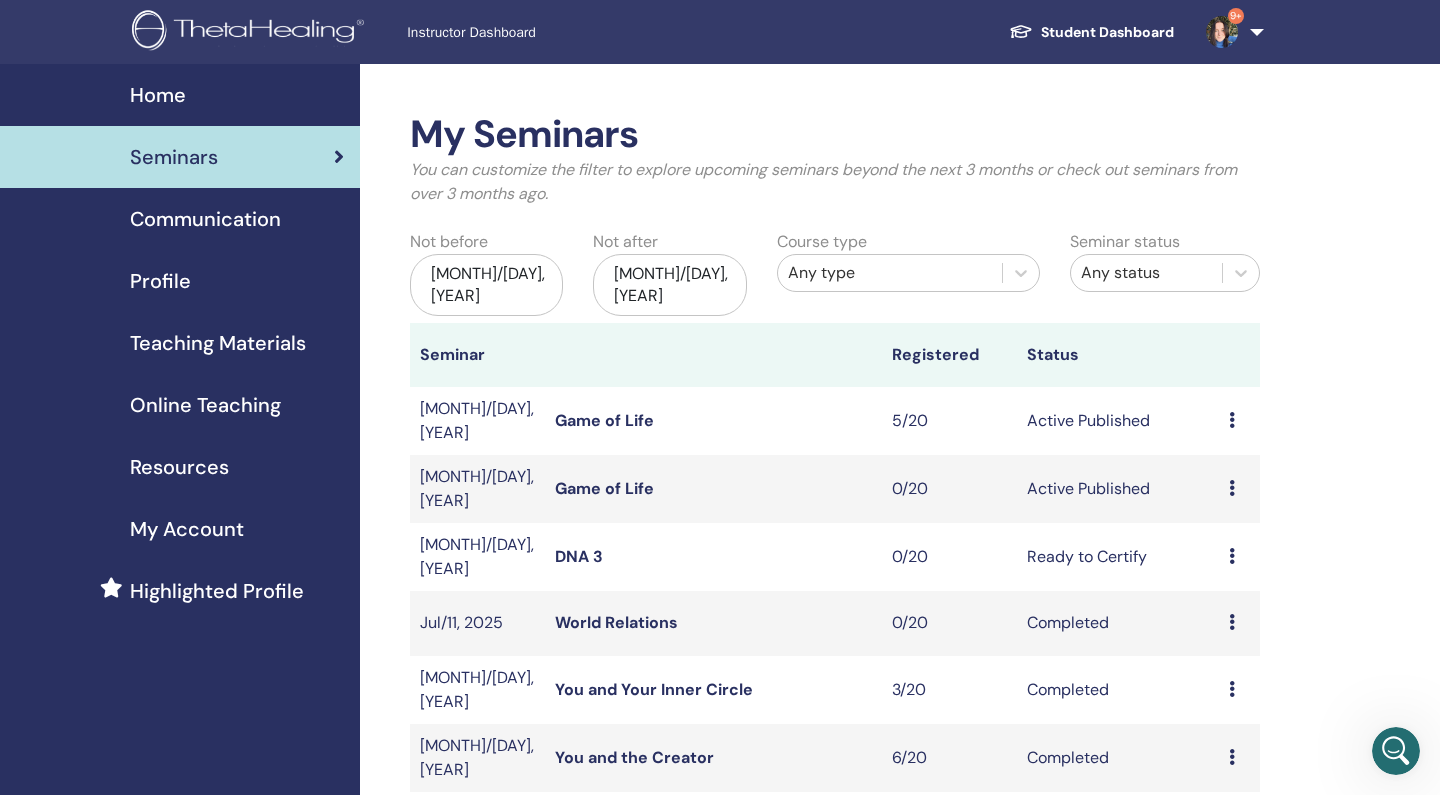 scroll, scrollTop: 0, scrollLeft: 0, axis: both 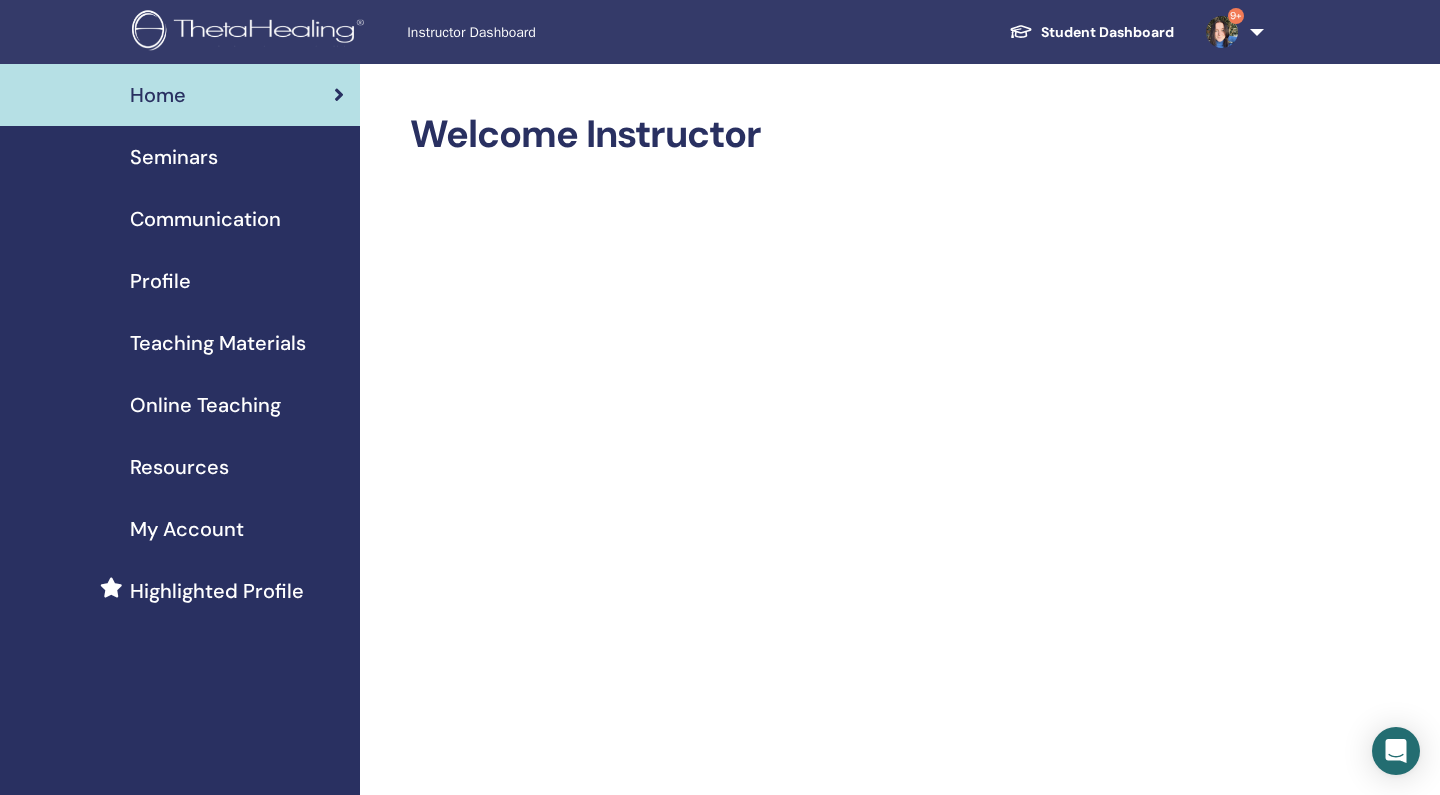 click on "Seminars" at bounding box center [174, 157] 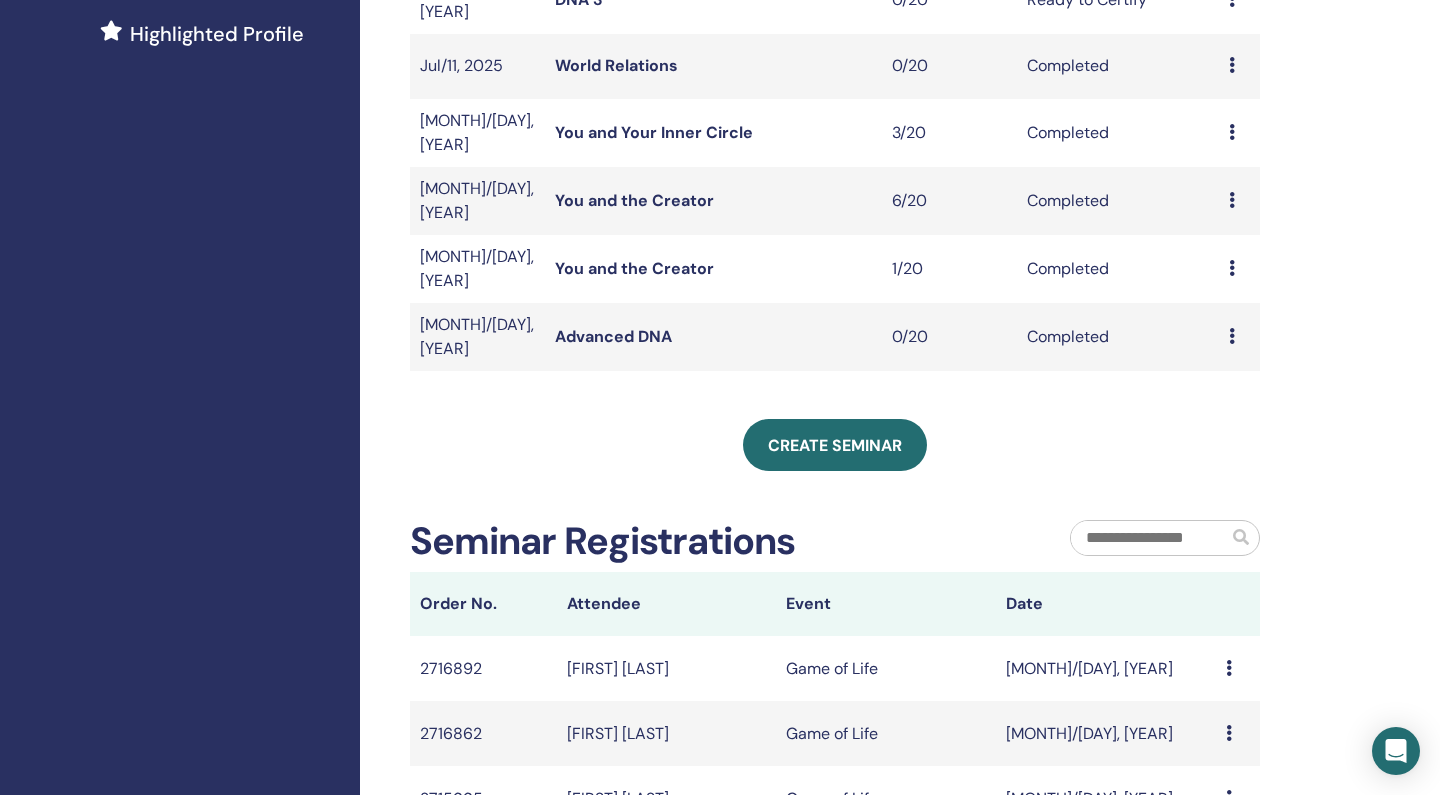 scroll, scrollTop: 600, scrollLeft: 0, axis: vertical 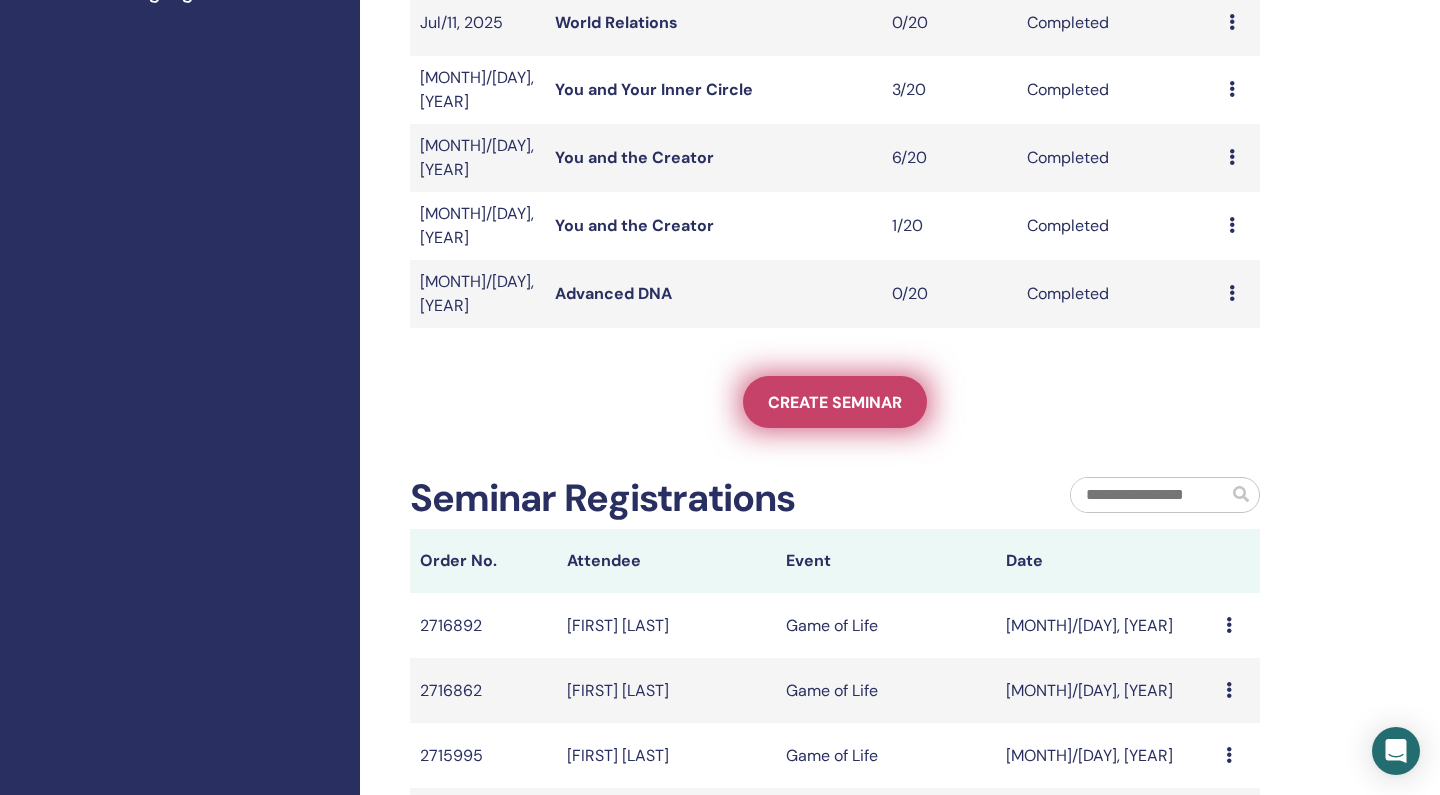 click on "Create seminar" at bounding box center (835, 402) 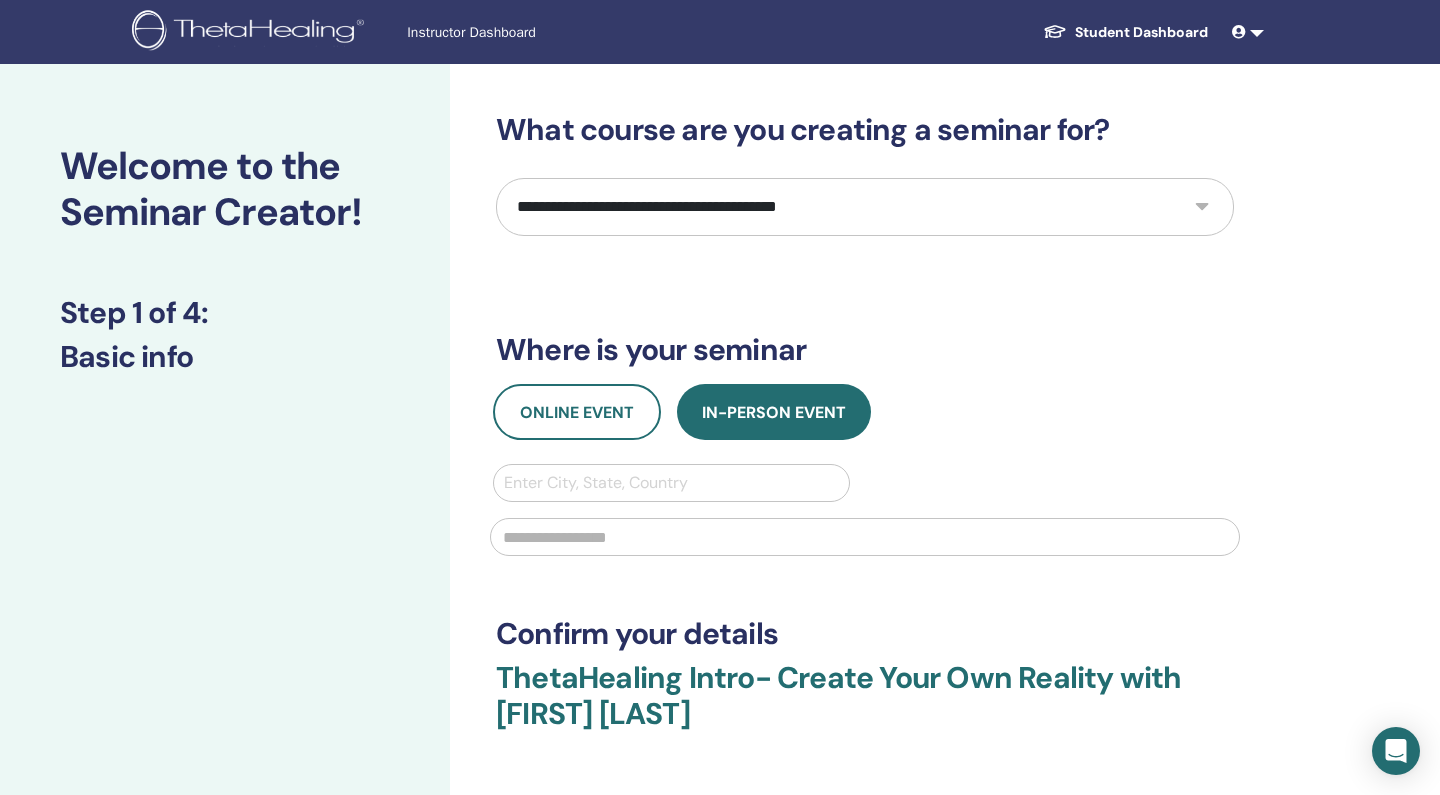 scroll, scrollTop: 0, scrollLeft: 0, axis: both 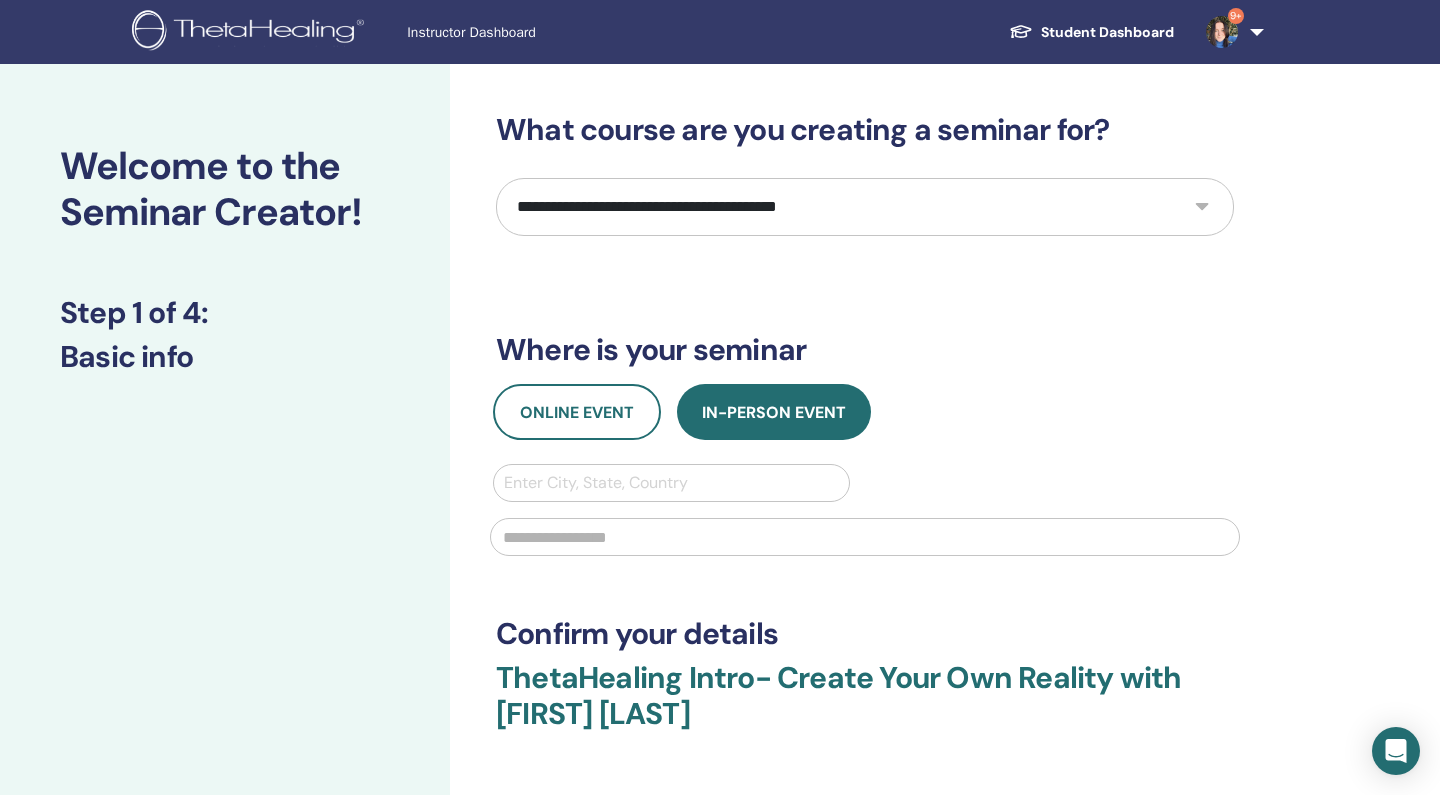 select on "*" 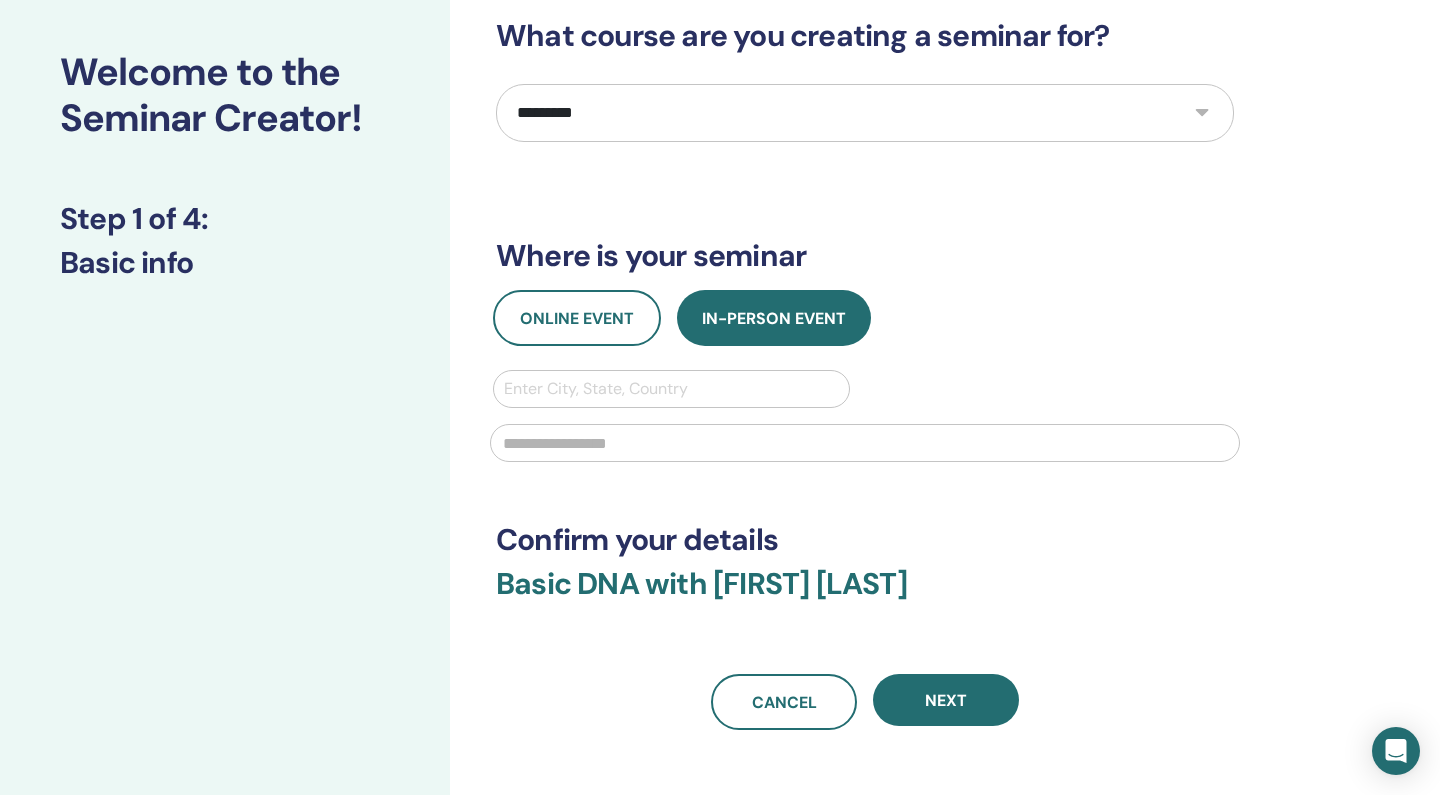 scroll, scrollTop: 117, scrollLeft: 0, axis: vertical 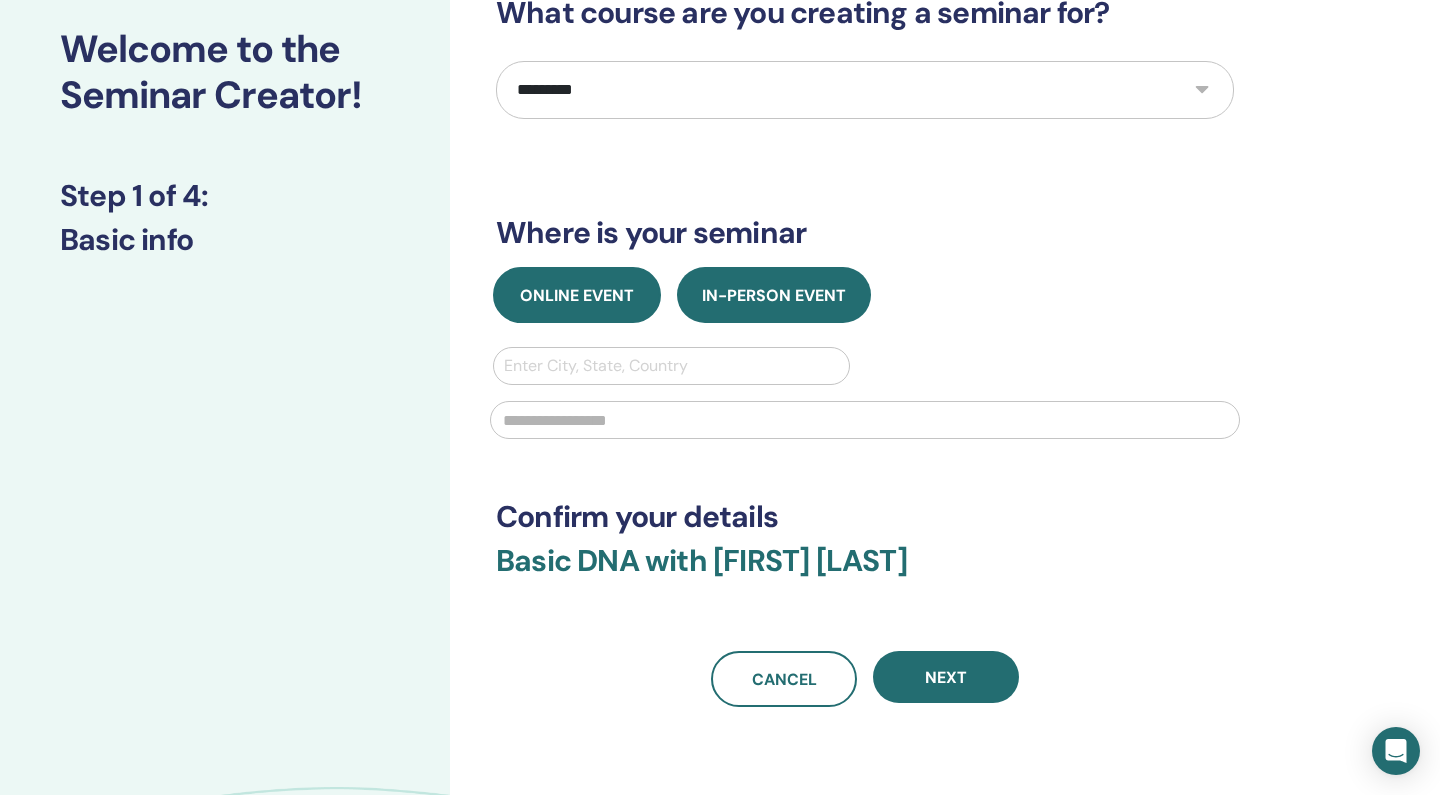 click on "Online Event" at bounding box center [577, 295] 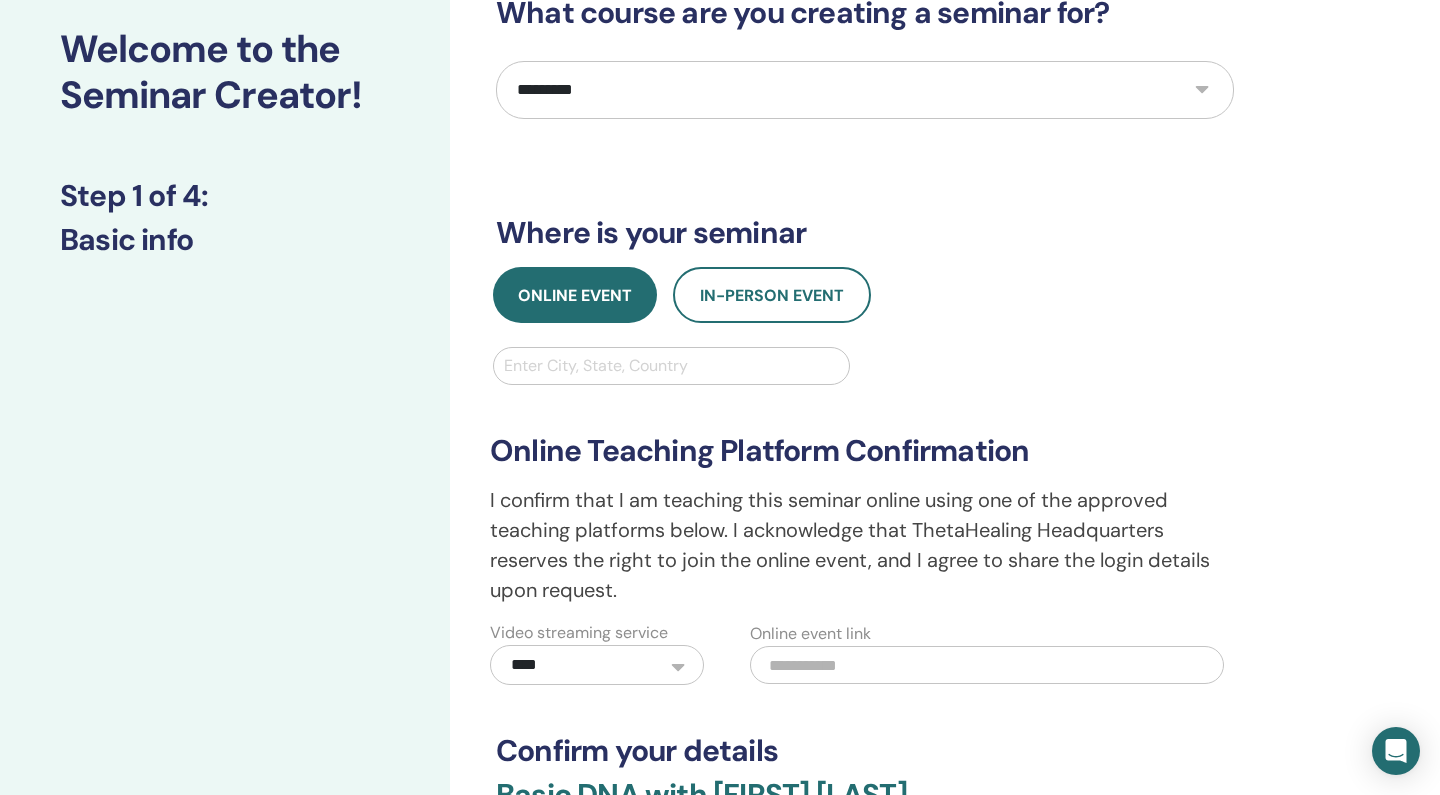 click at bounding box center [671, 366] 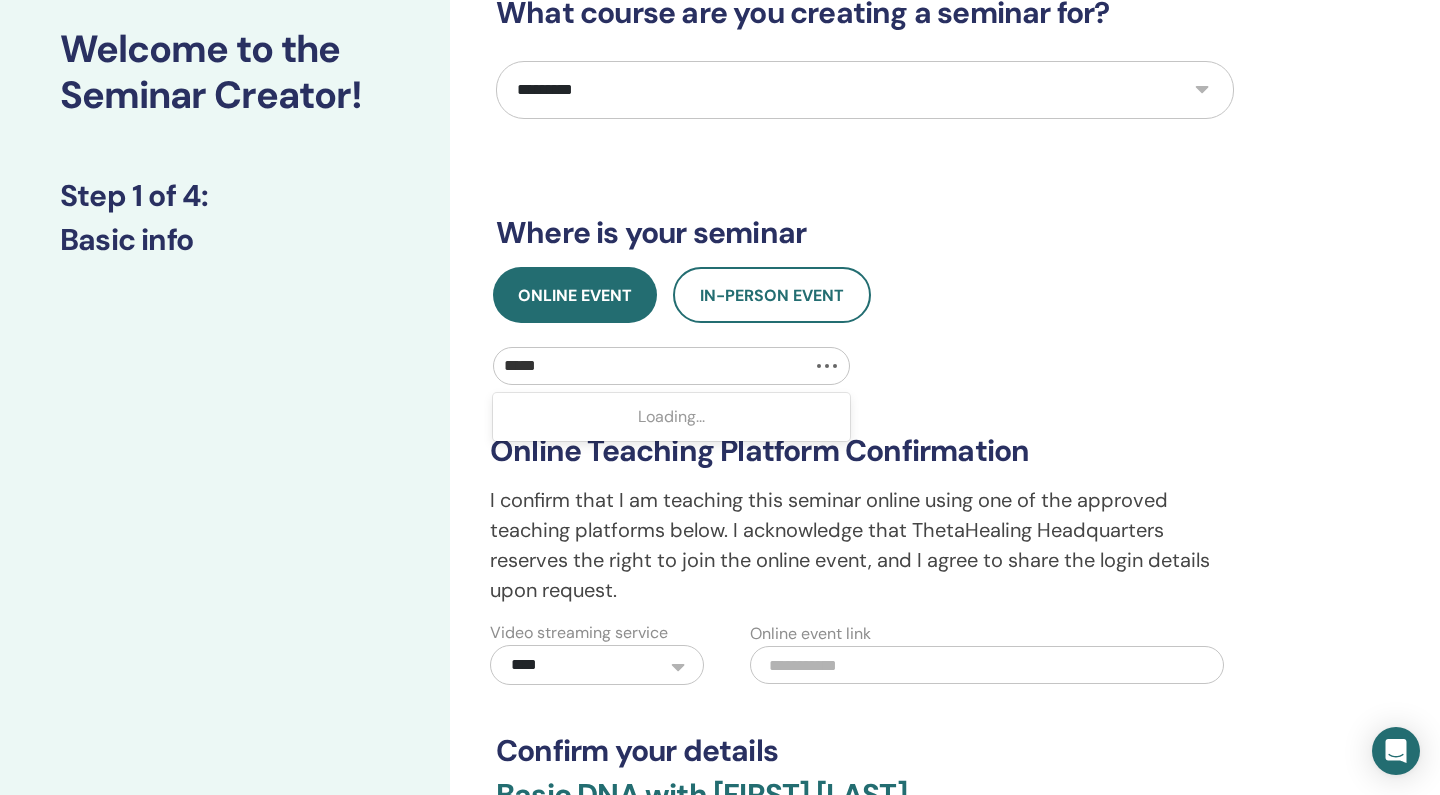 type on "******" 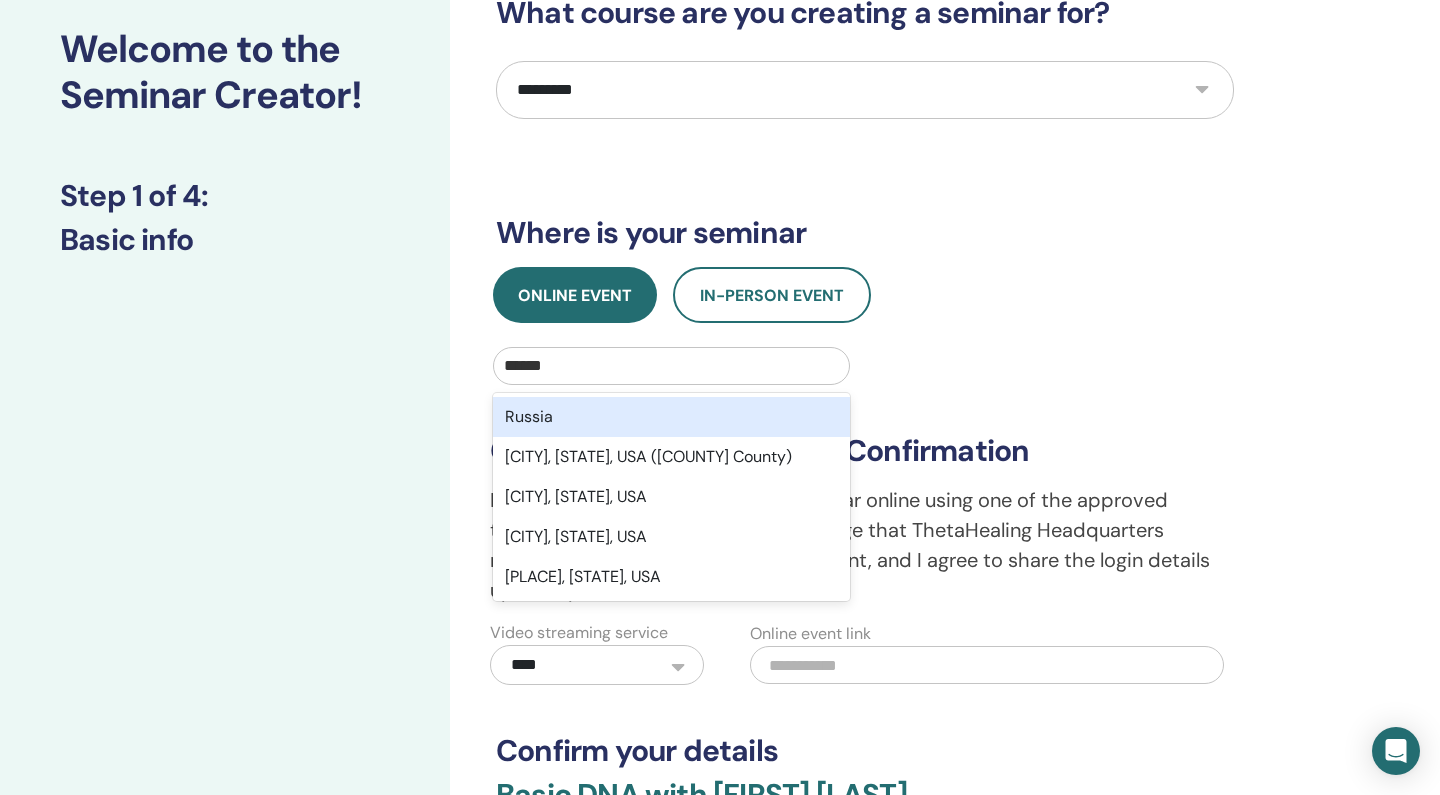 click on "Russia" at bounding box center [671, 417] 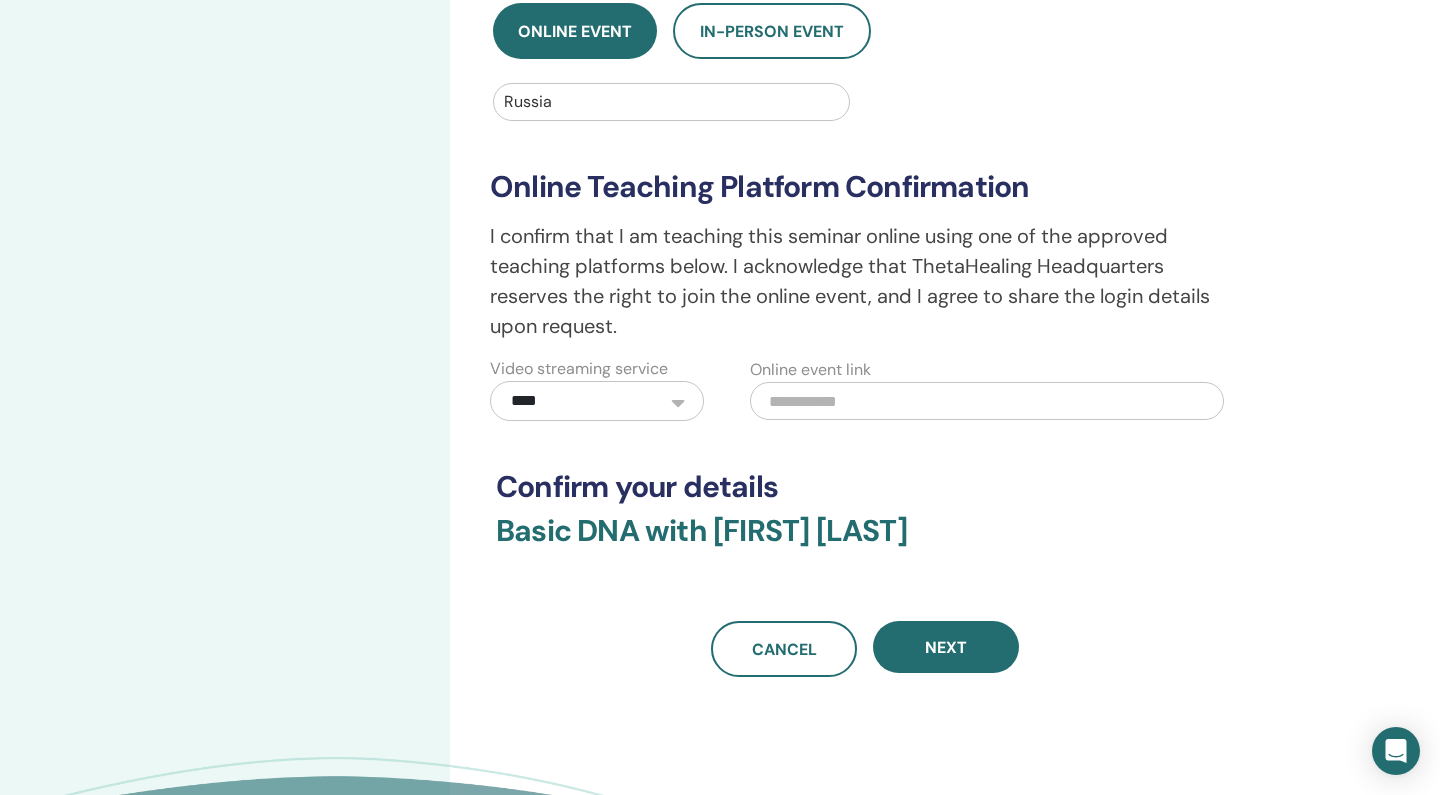 scroll, scrollTop: 497, scrollLeft: 0, axis: vertical 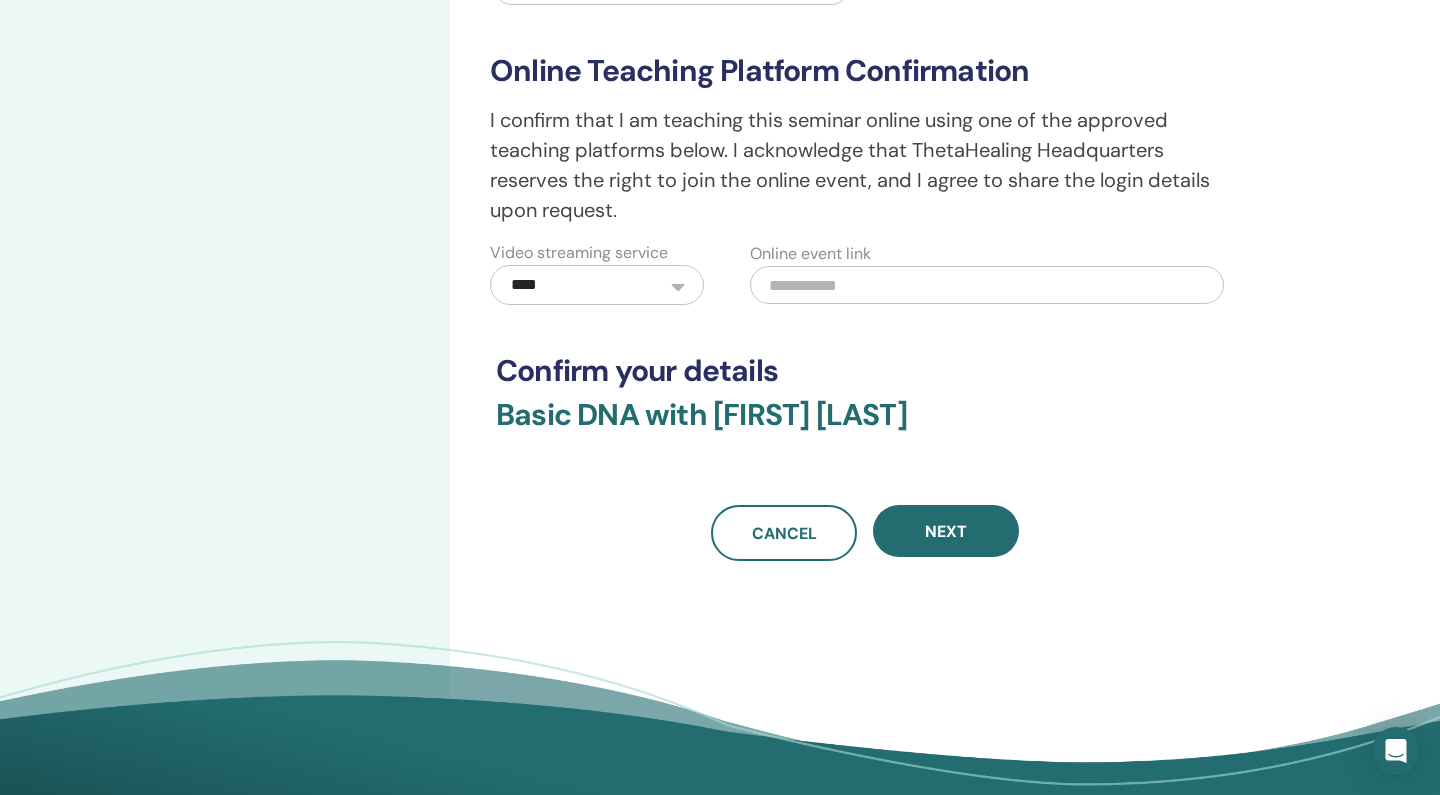 click on "Basic DNA   with   Natalia Yufereva" at bounding box center (865, 427) 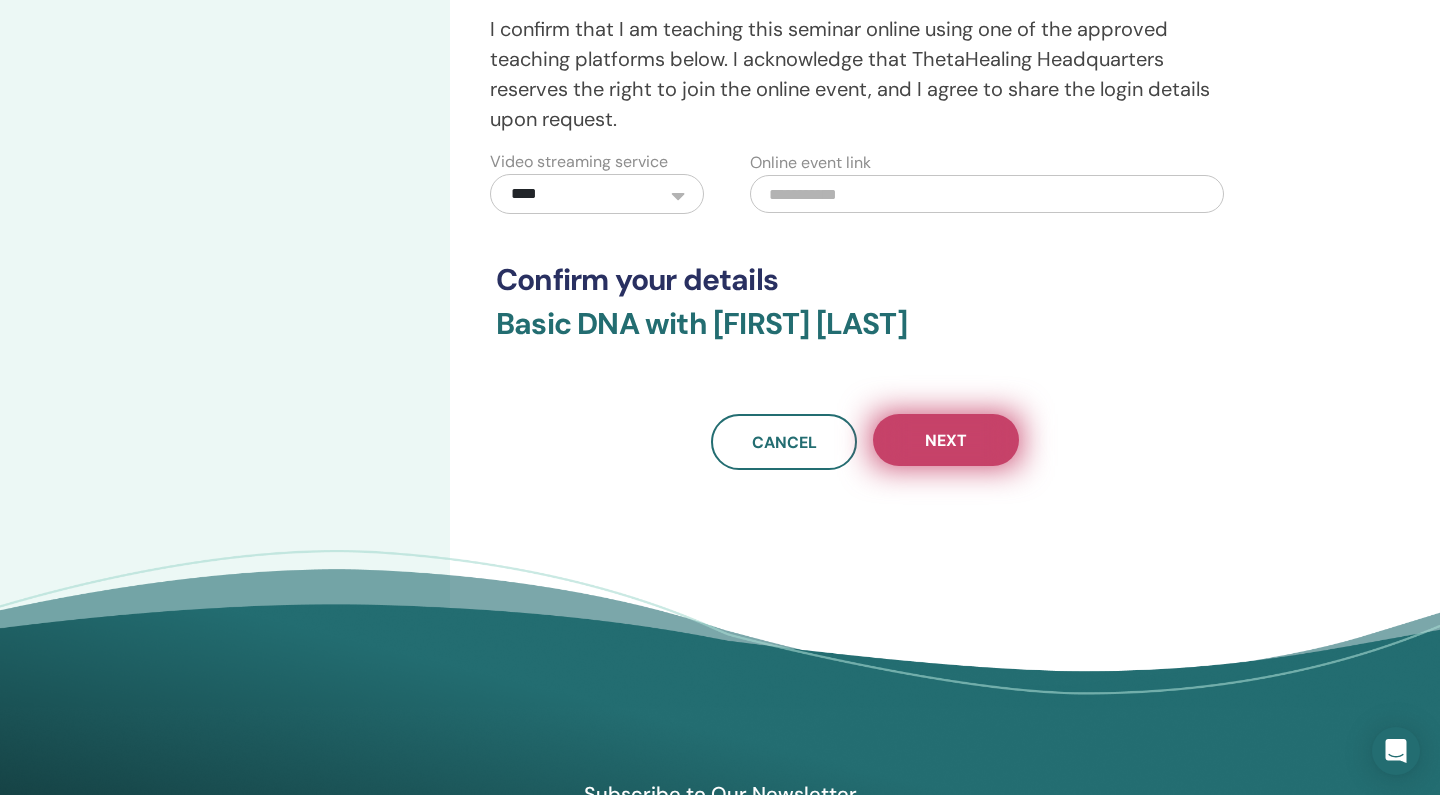 click on "Next" at bounding box center [946, 440] 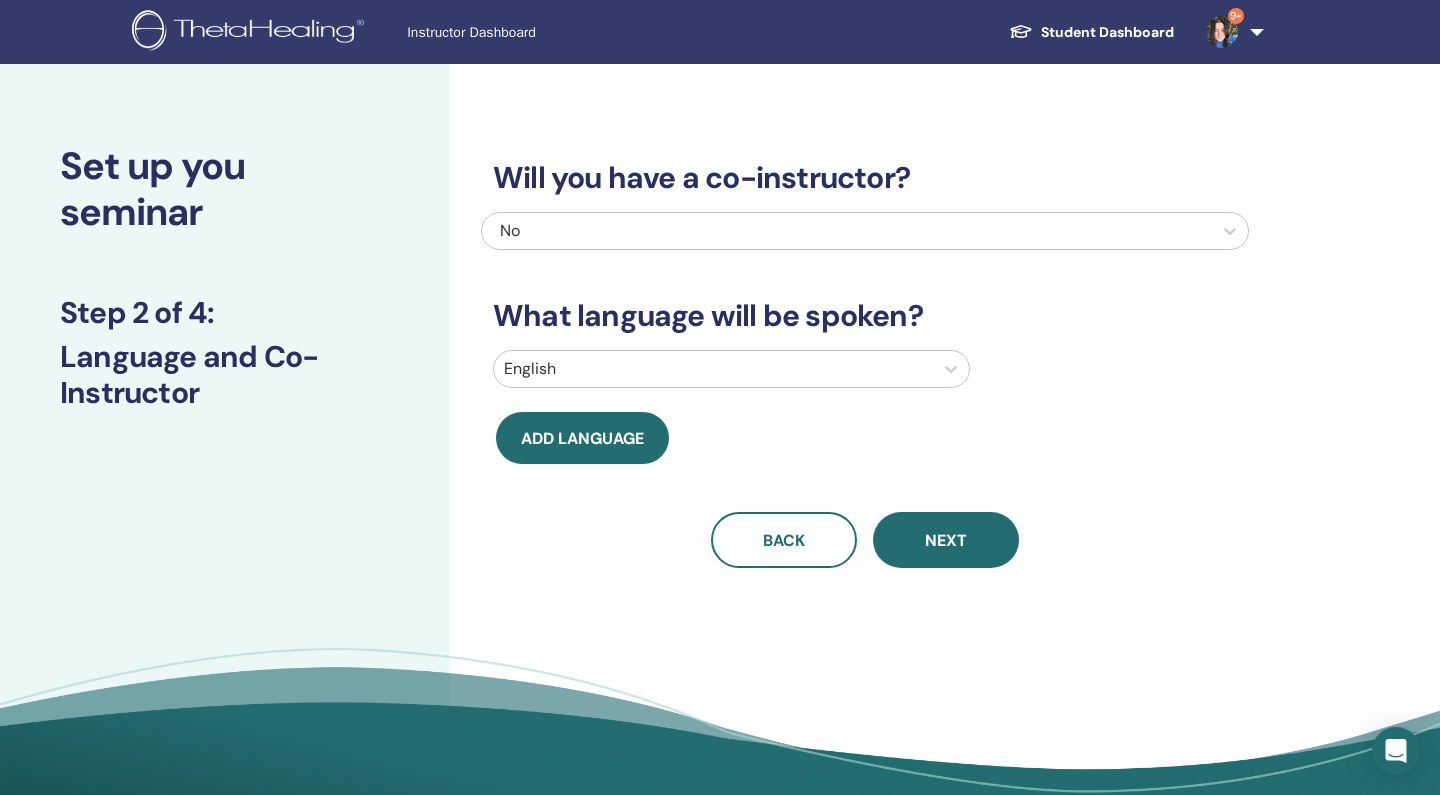 scroll, scrollTop: 39, scrollLeft: 0, axis: vertical 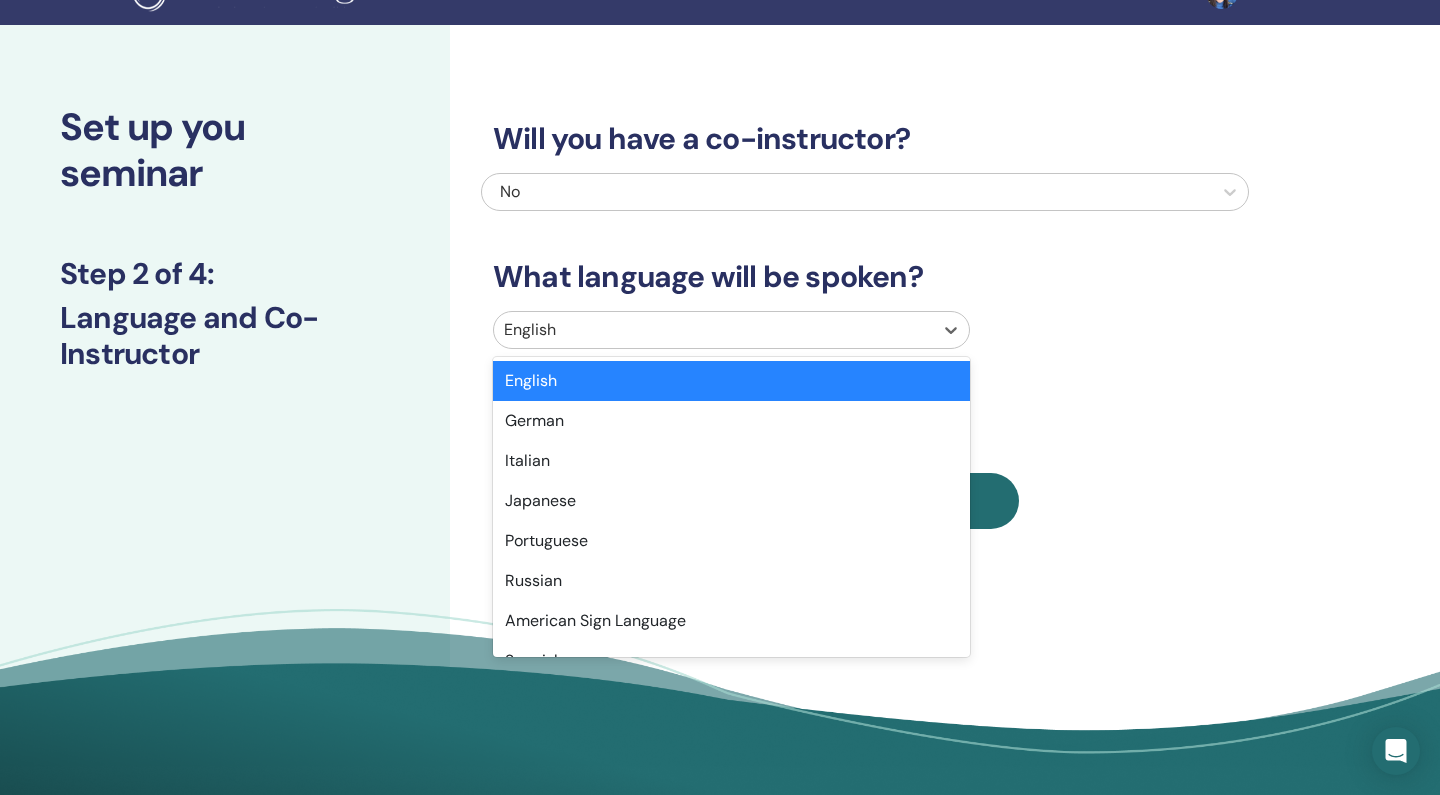 click at bounding box center [713, 330] 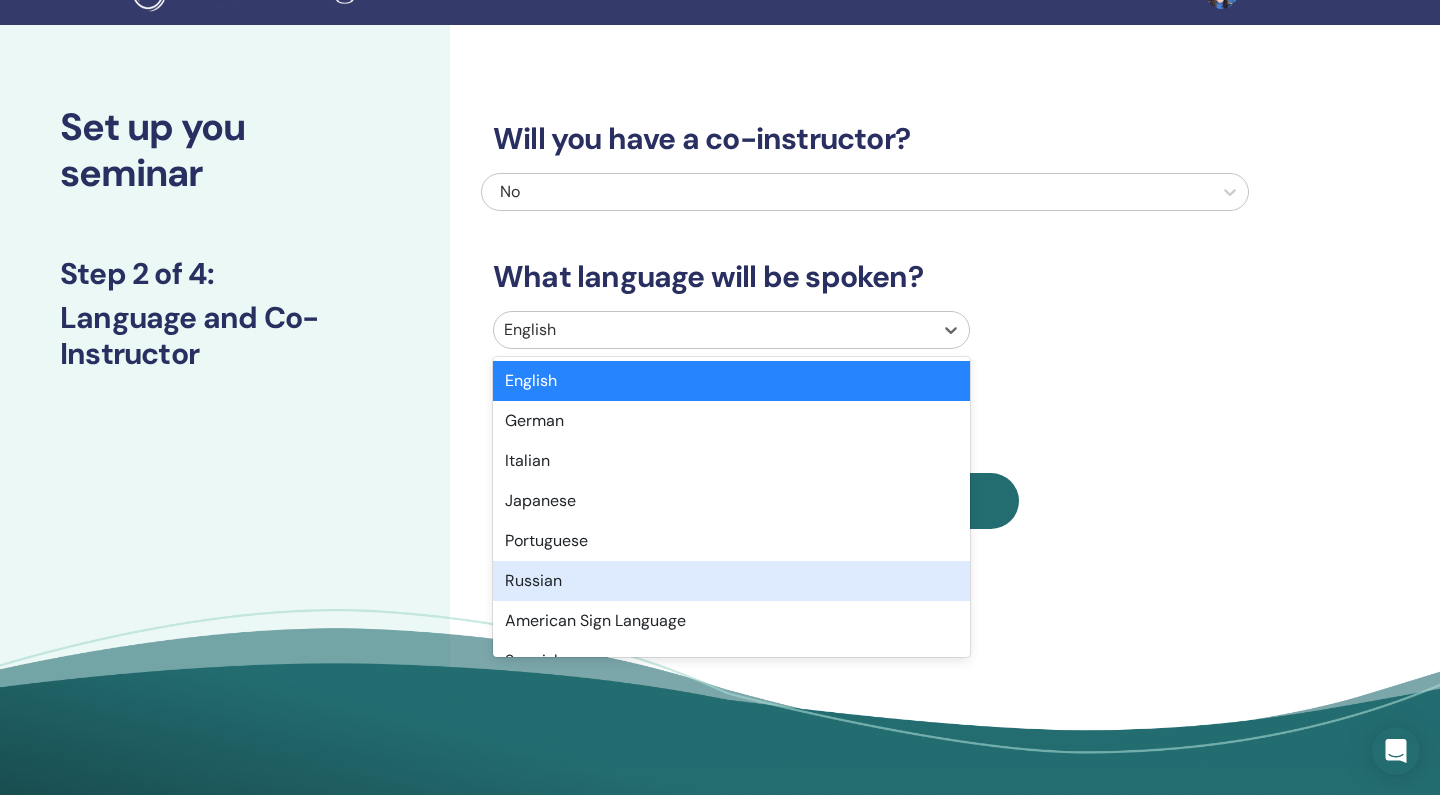 click on "Russian" at bounding box center [731, 581] 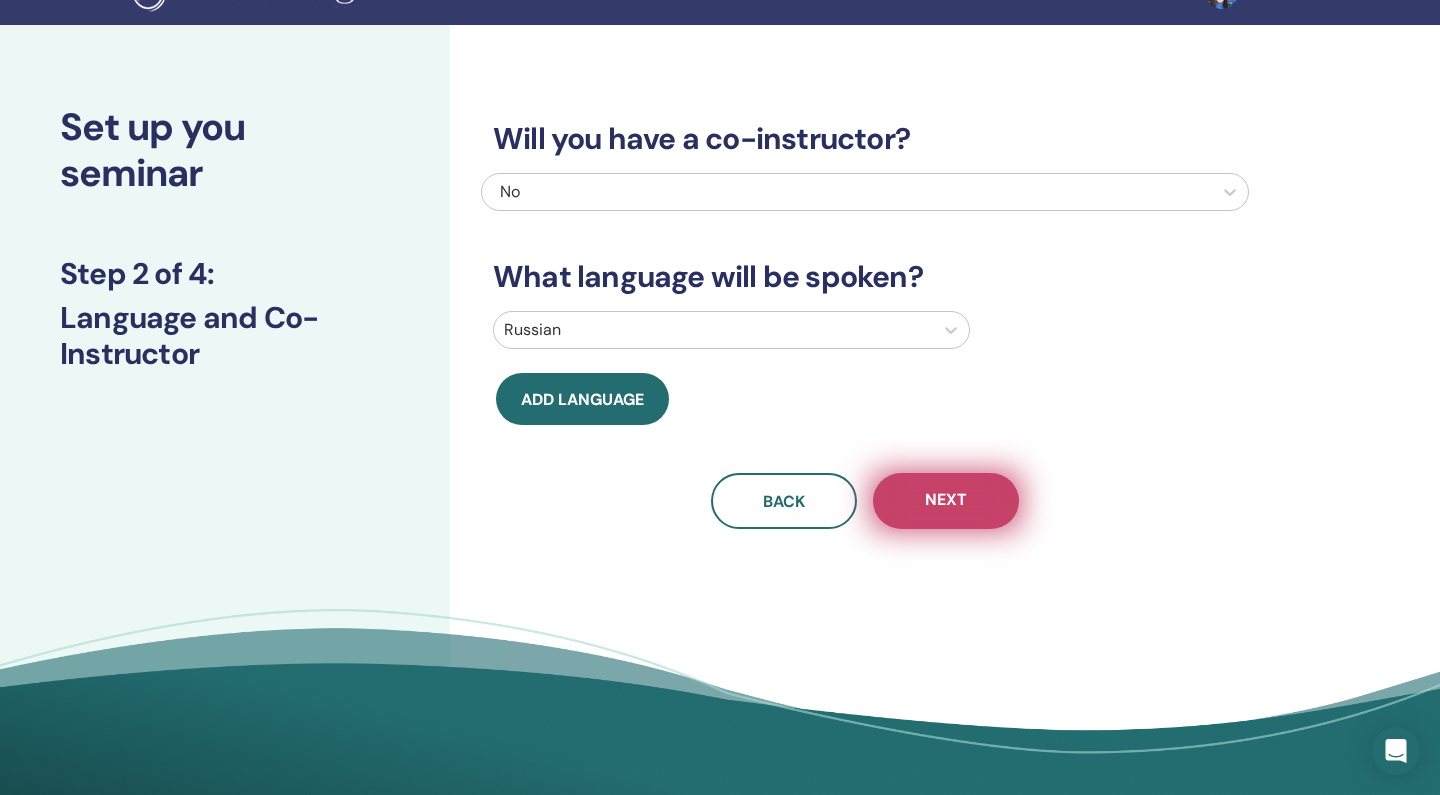 click on "Next" at bounding box center (946, 501) 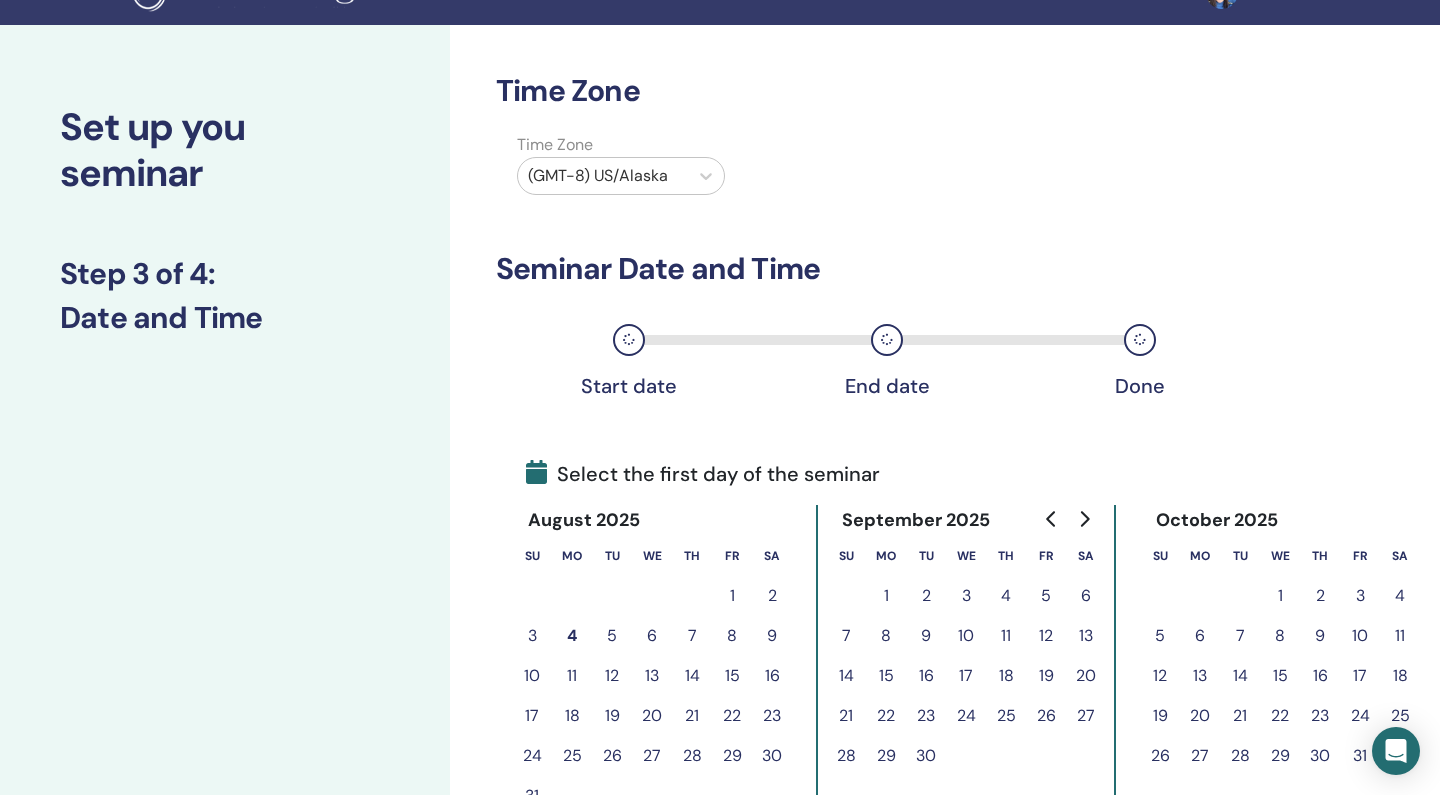 click on "(GMT-8) US/Alaska" at bounding box center (603, 176) 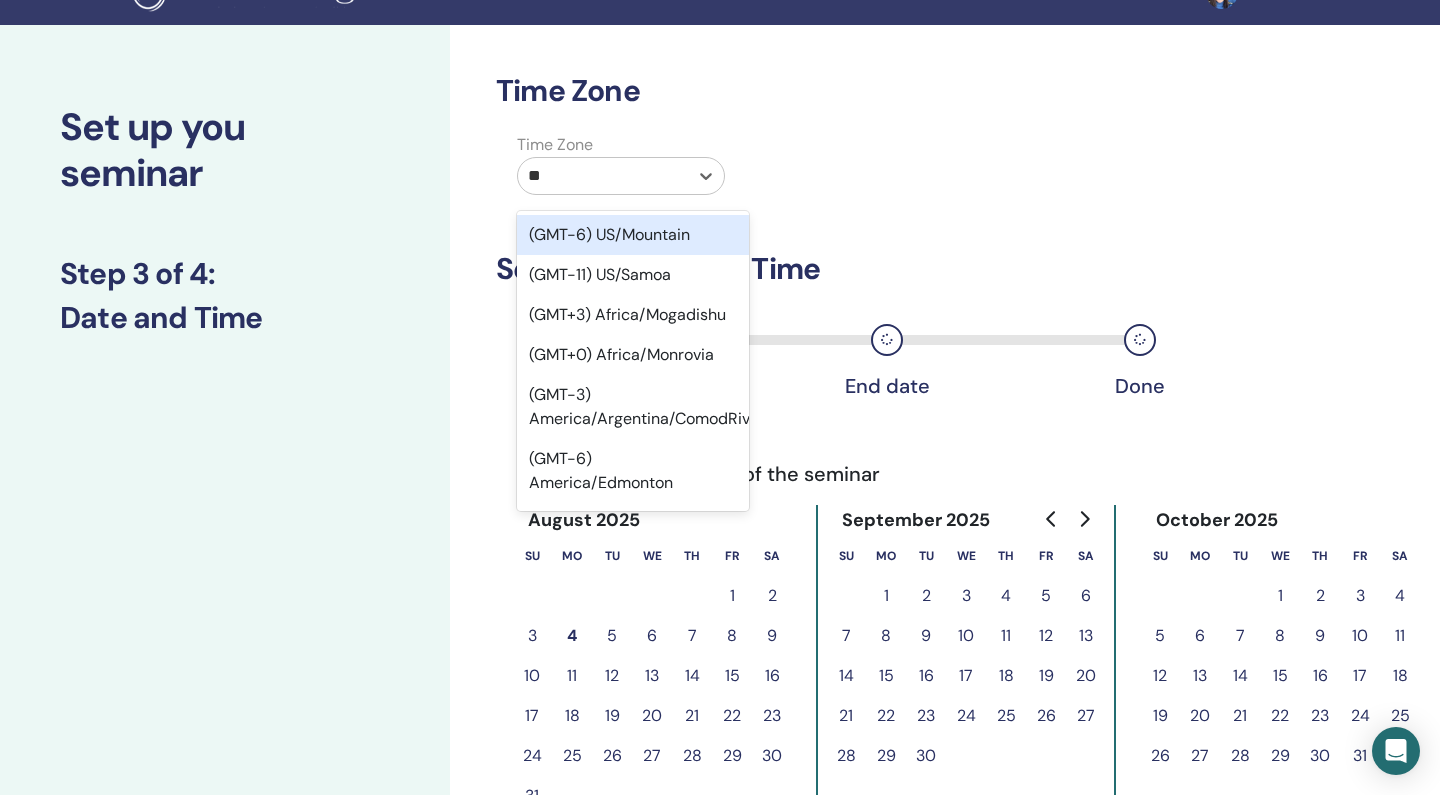 type on "***" 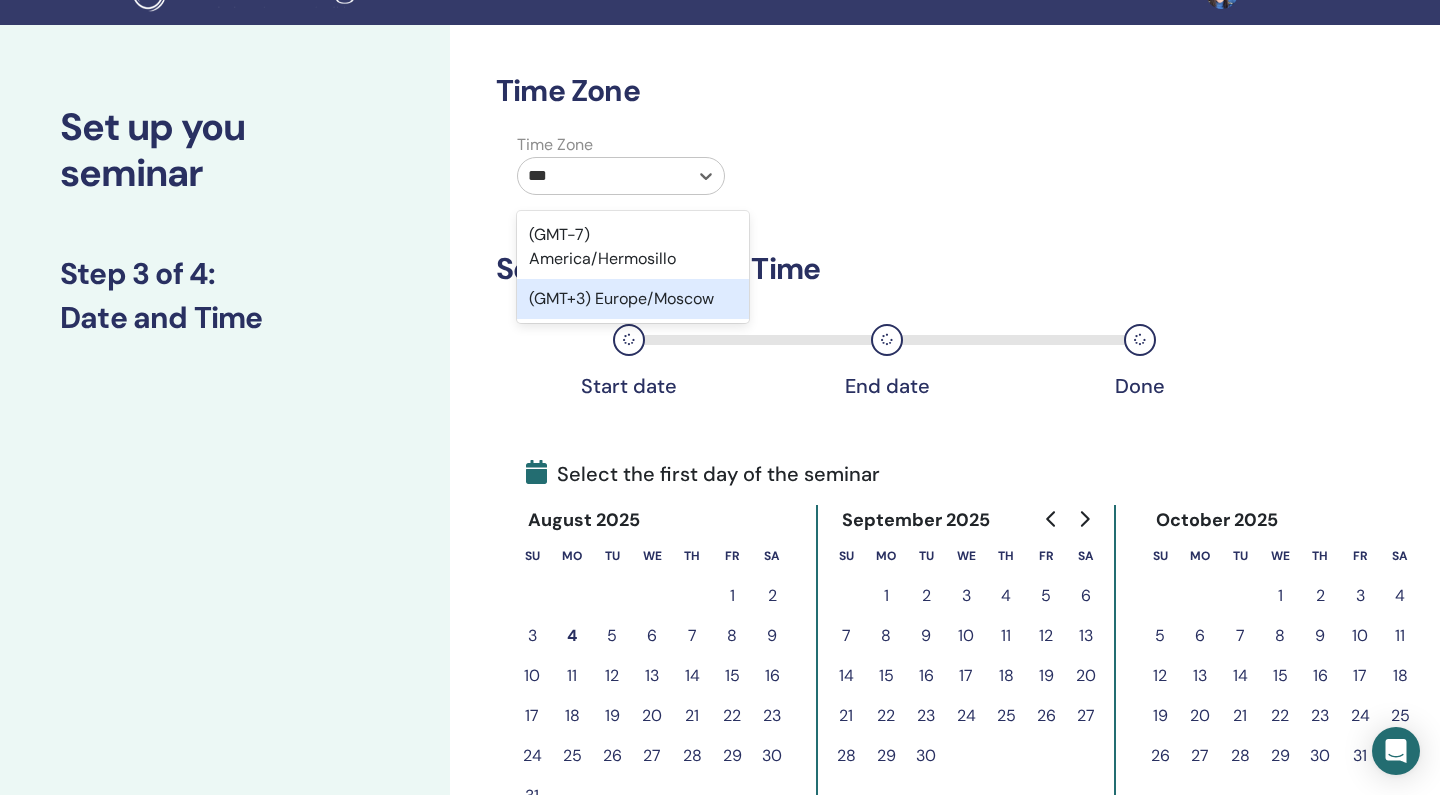click on "(GMT+3) Europe/Moscow" at bounding box center [633, 299] 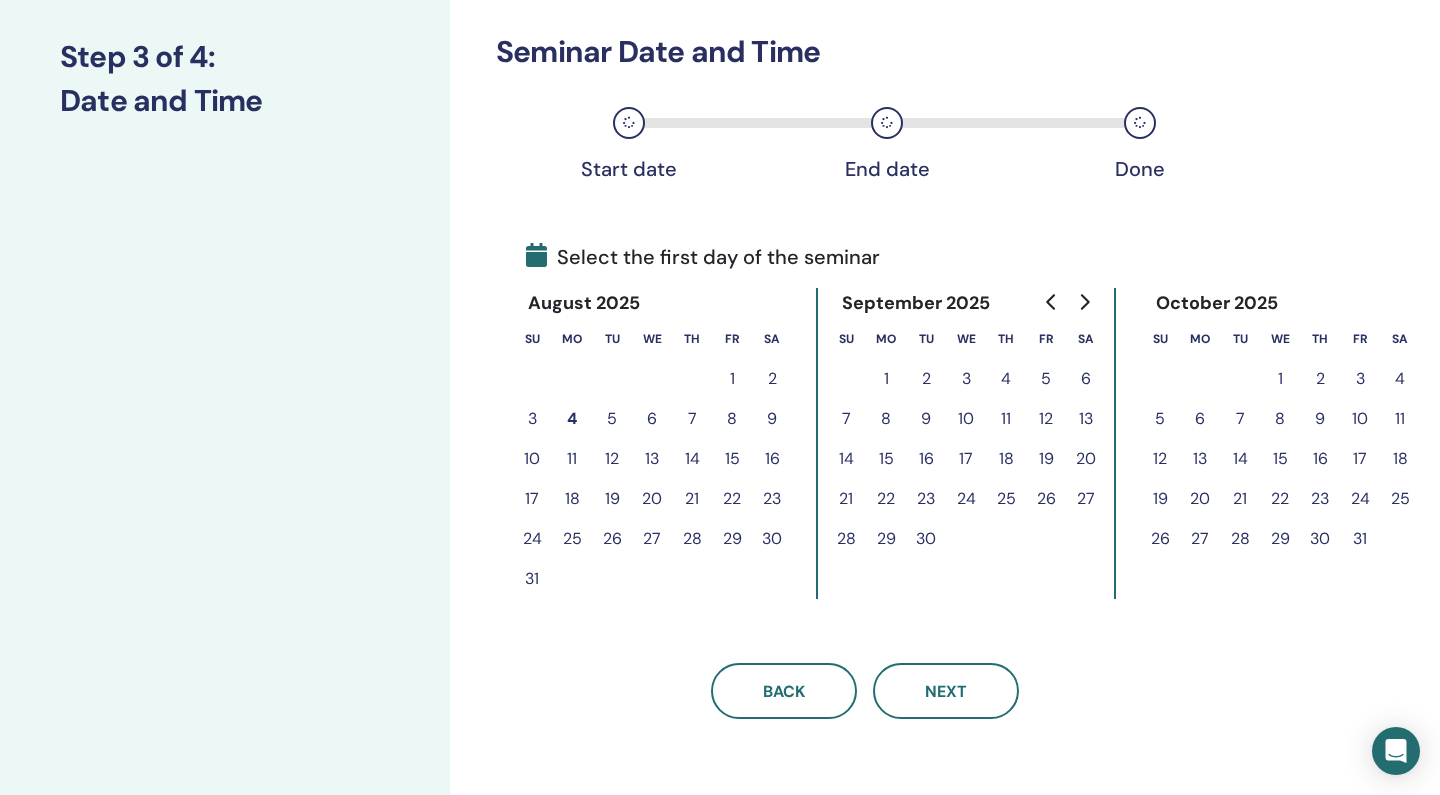 scroll, scrollTop: 260, scrollLeft: 0, axis: vertical 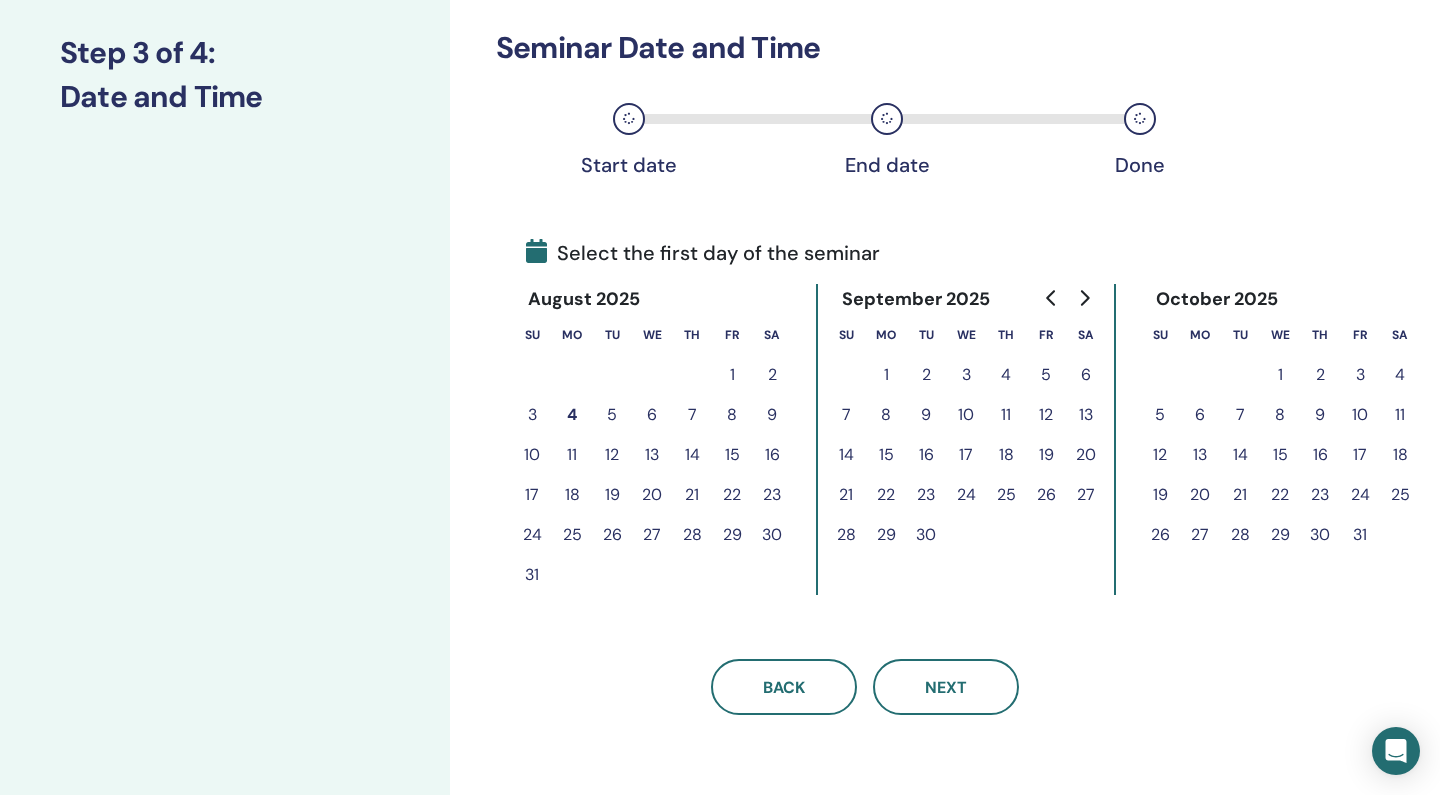 click on "7" at bounding box center [692, 415] 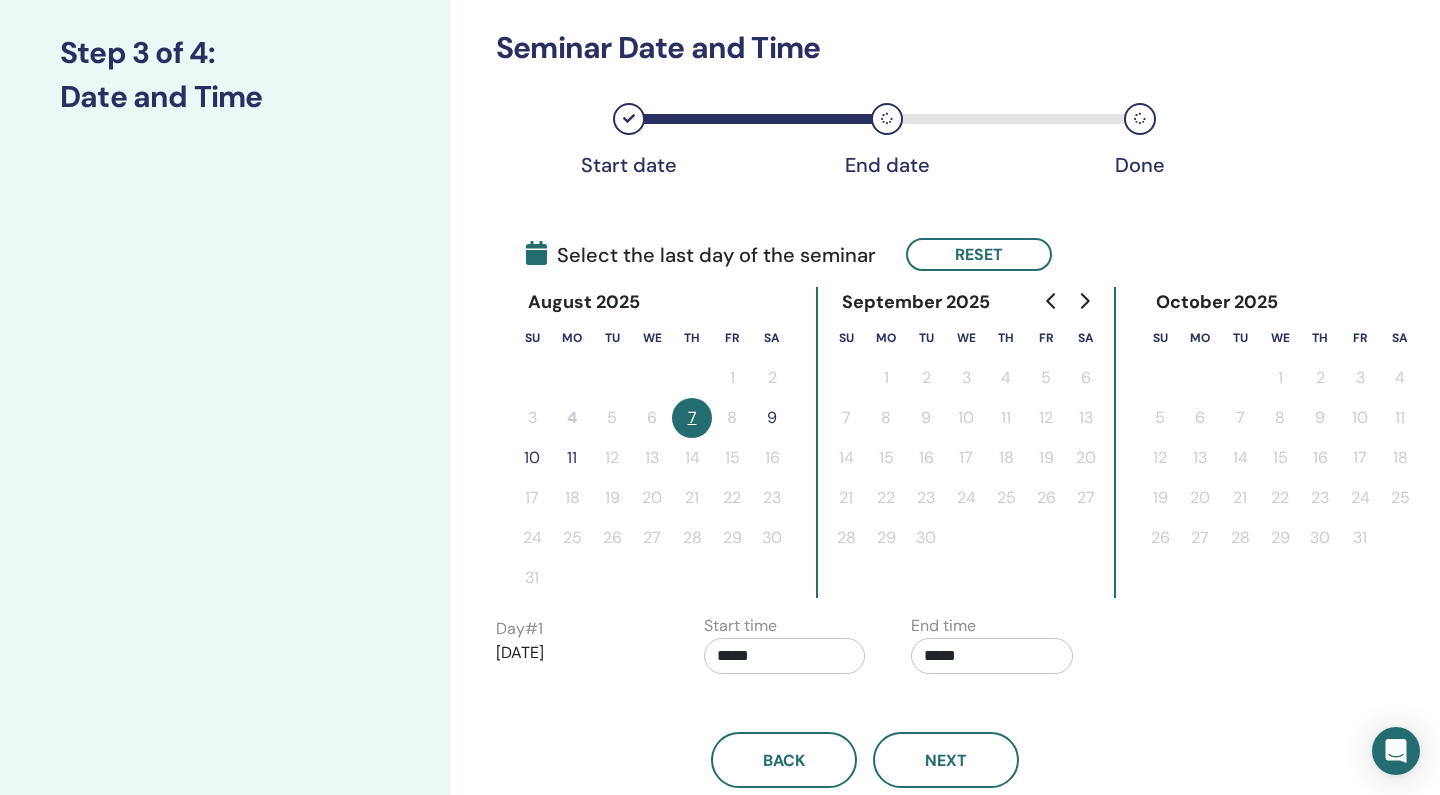 click on "10" at bounding box center (532, 458) 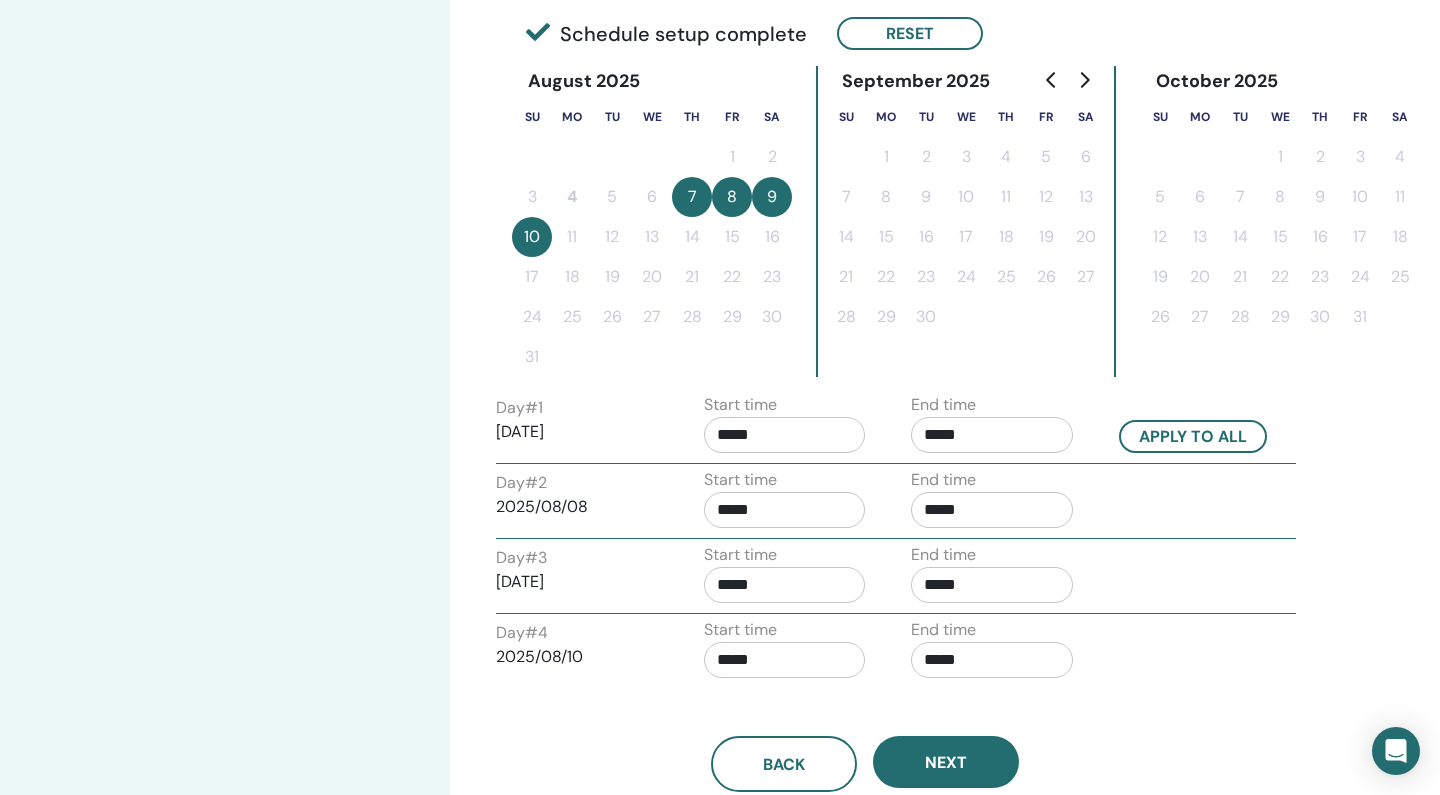 scroll, scrollTop: 484, scrollLeft: 0, axis: vertical 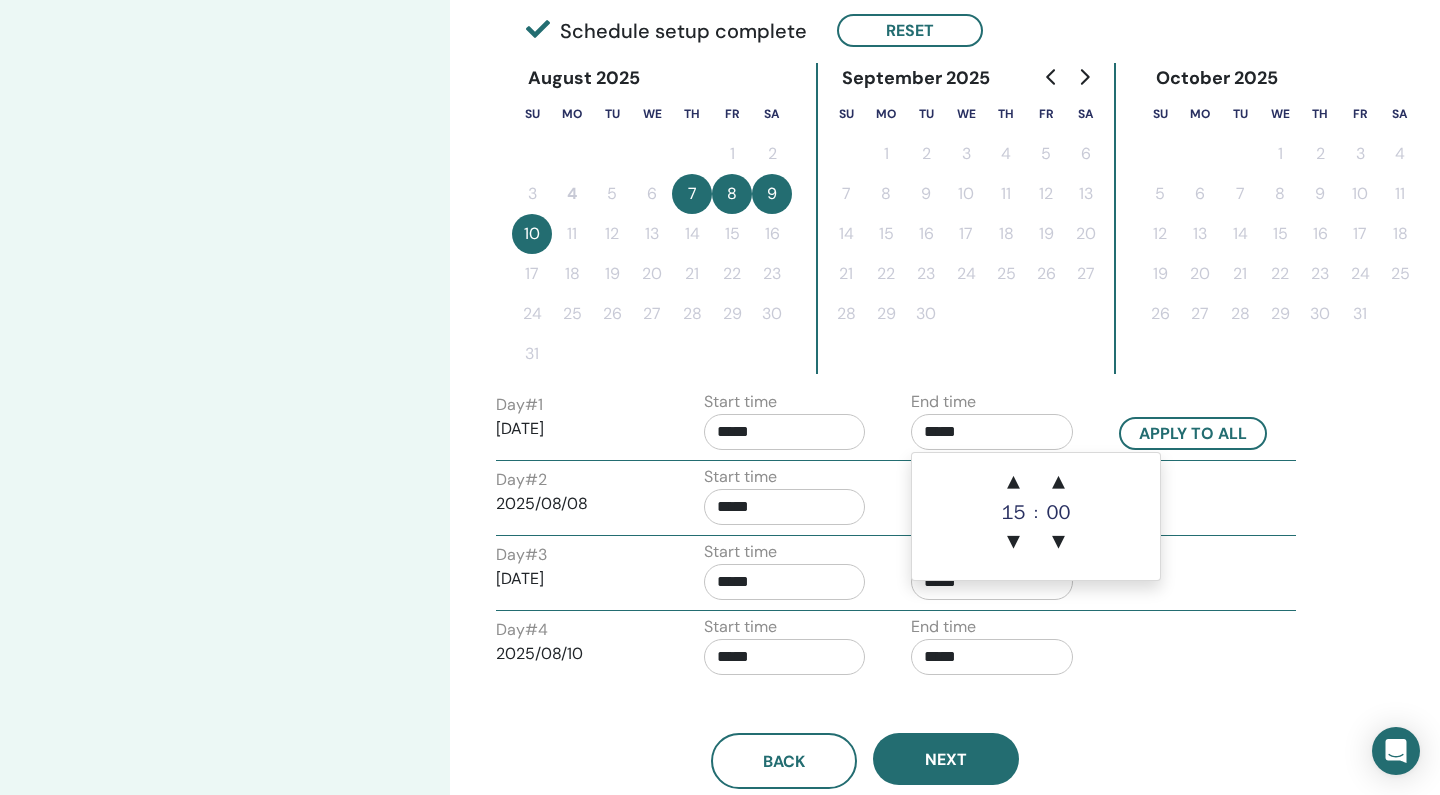 click on "*****" at bounding box center (992, 432) 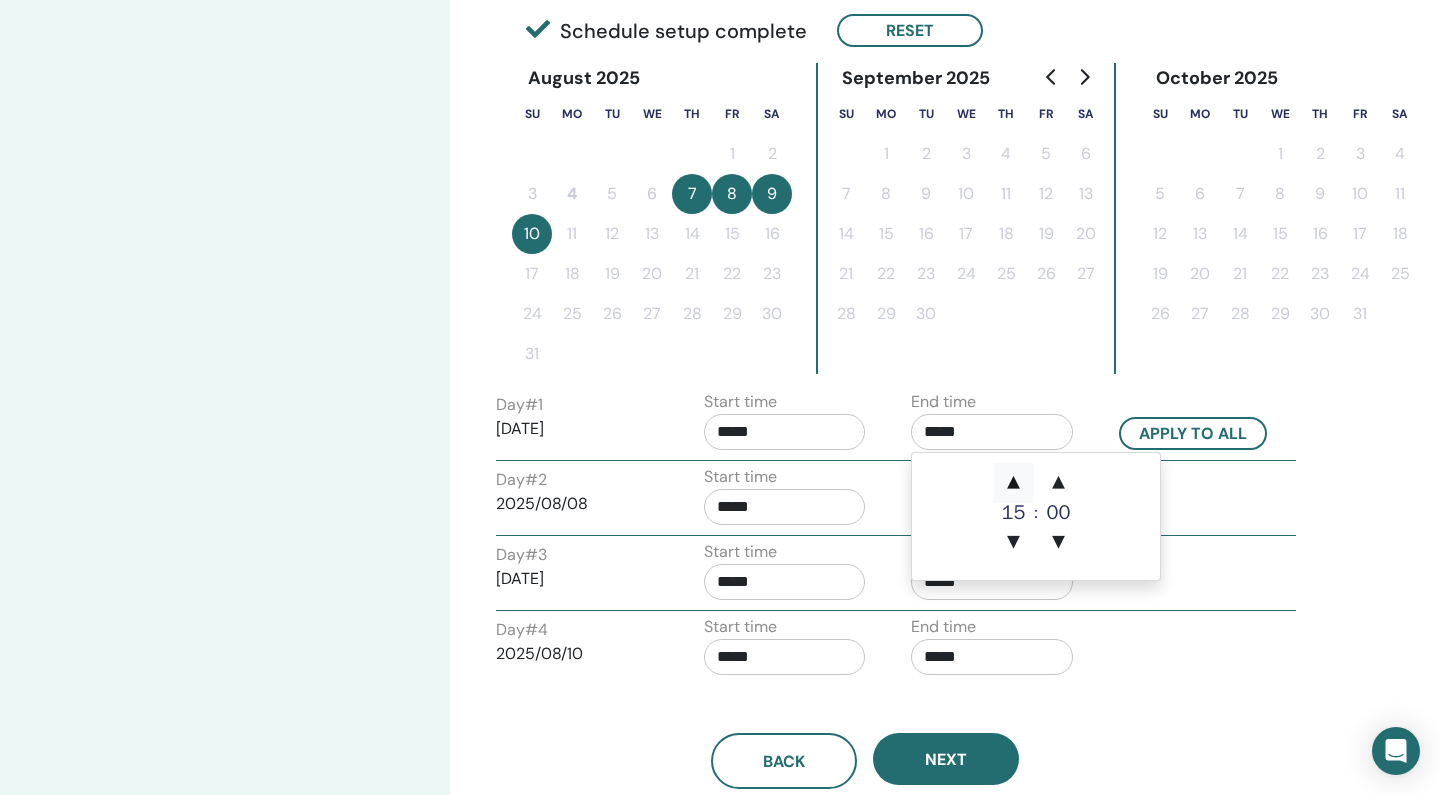 click on "▲" at bounding box center (1014, 483) 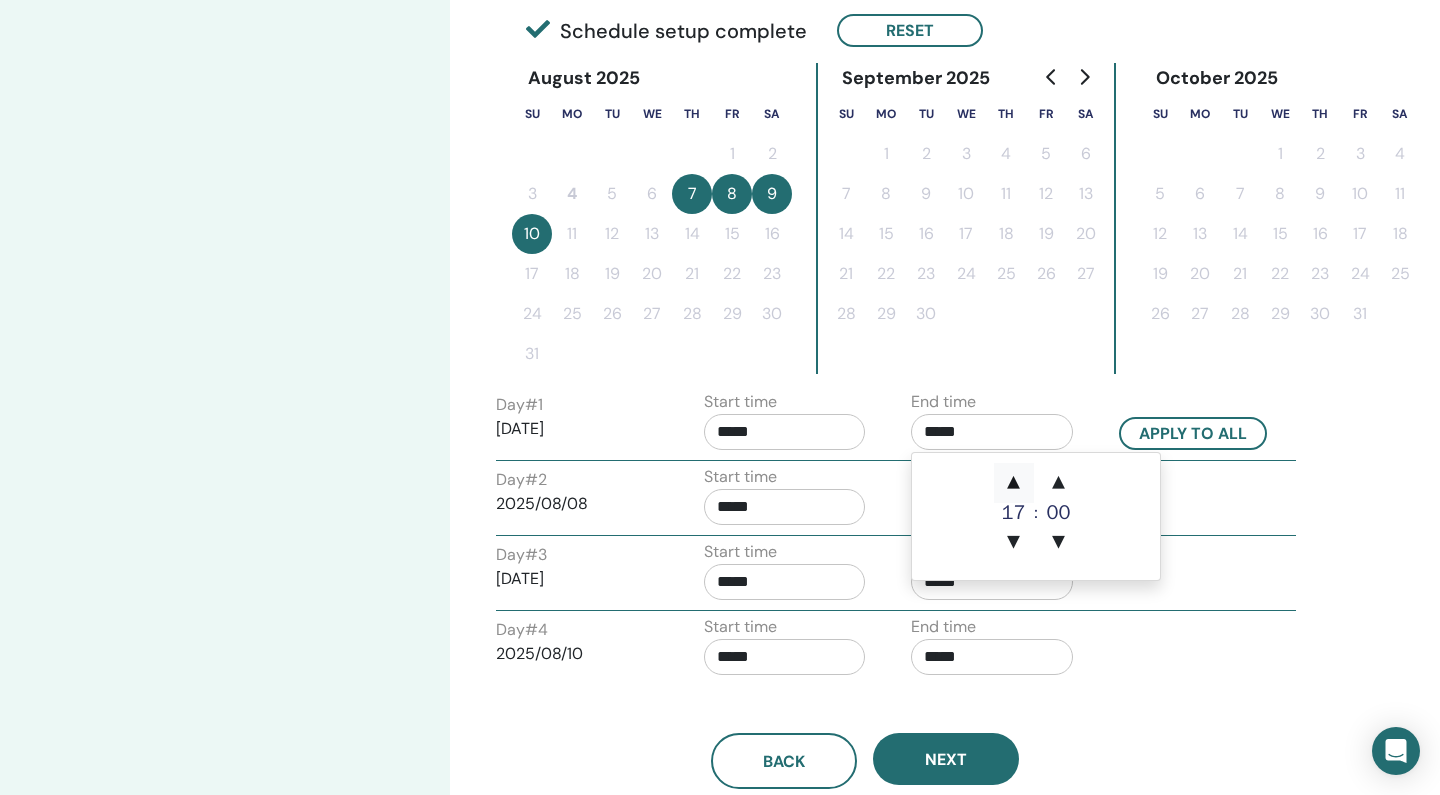 click on "▲" at bounding box center (1014, 483) 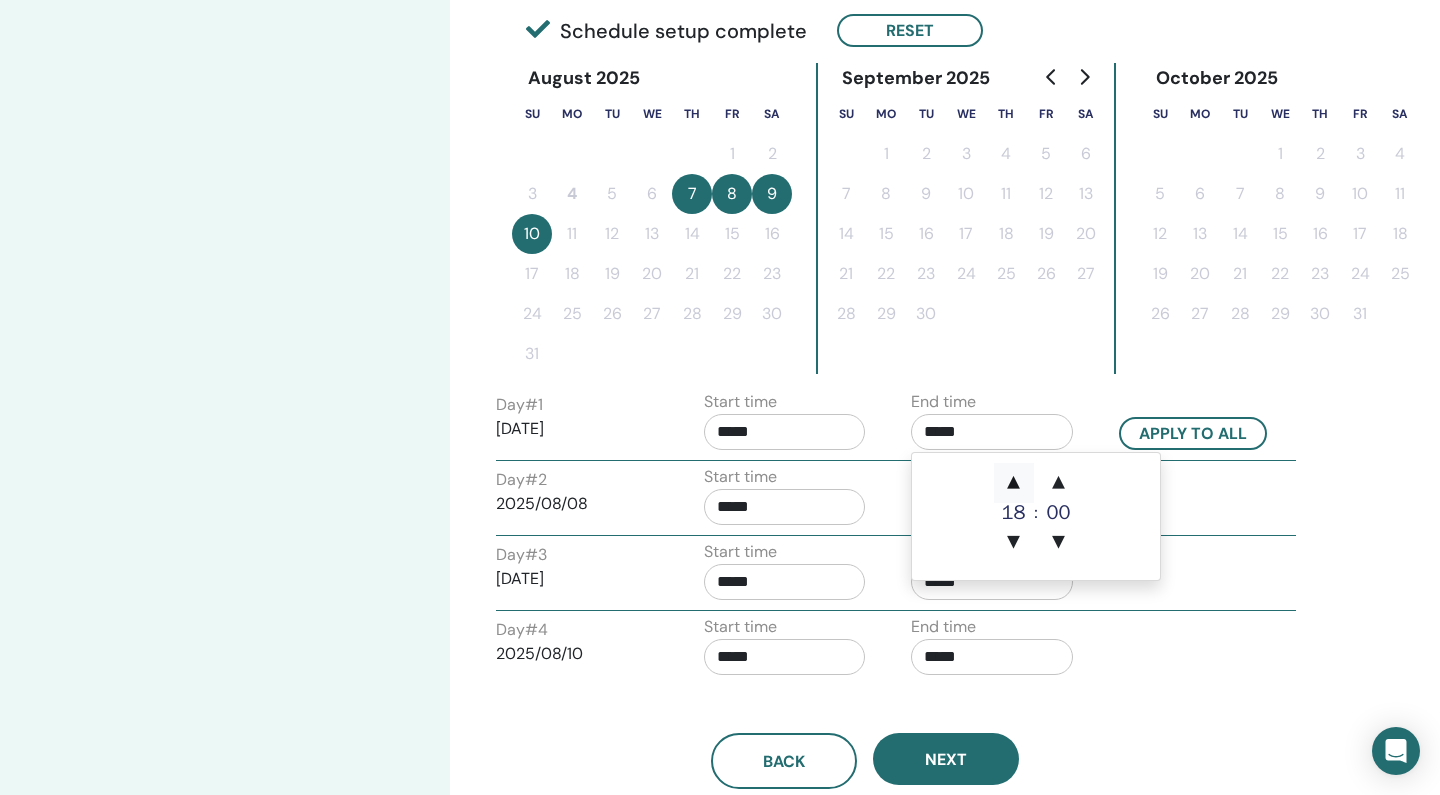 click on "▲" at bounding box center (1014, 483) 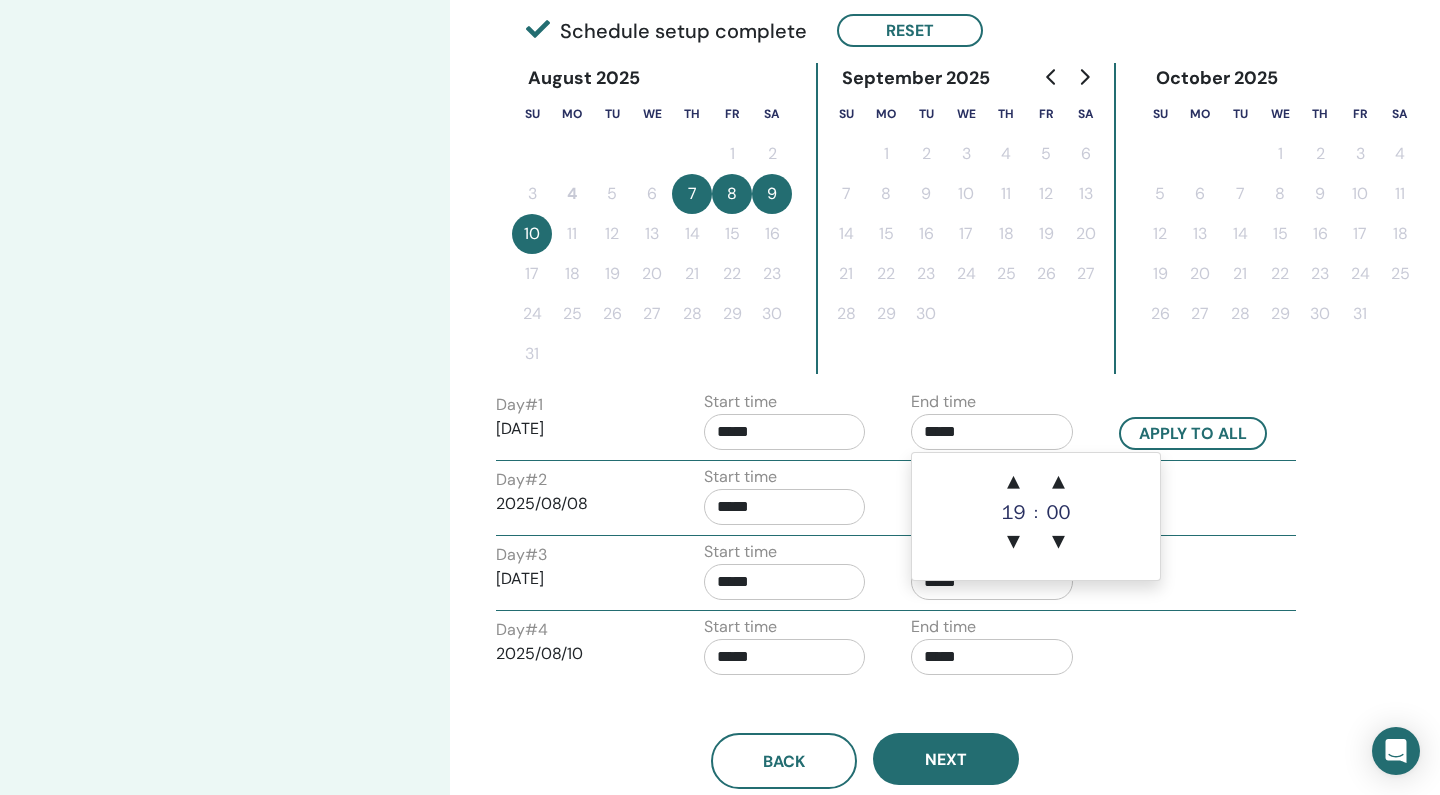 click on "*****" at bounding box center [785, 432] 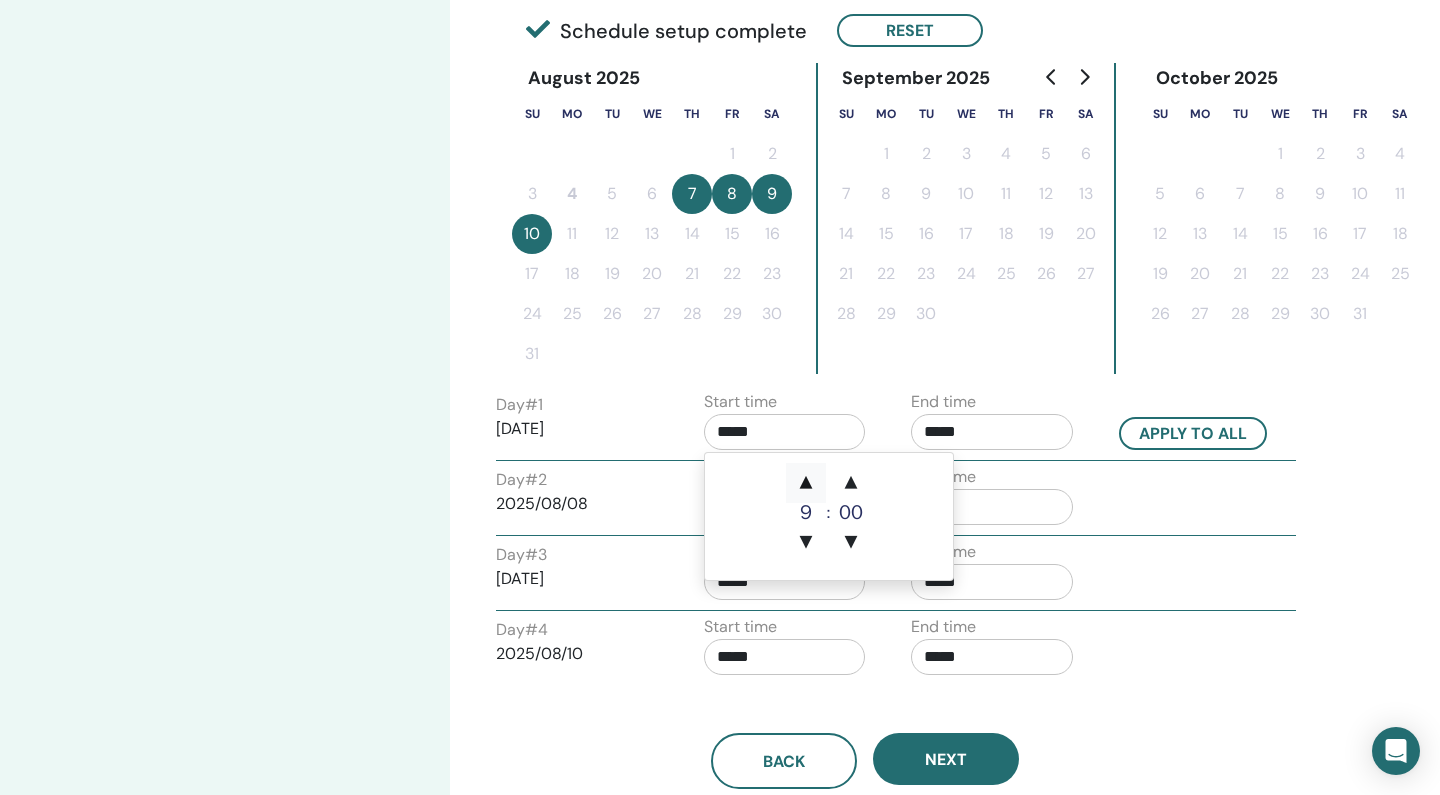click on "▲" at bounding box center [806, 483] 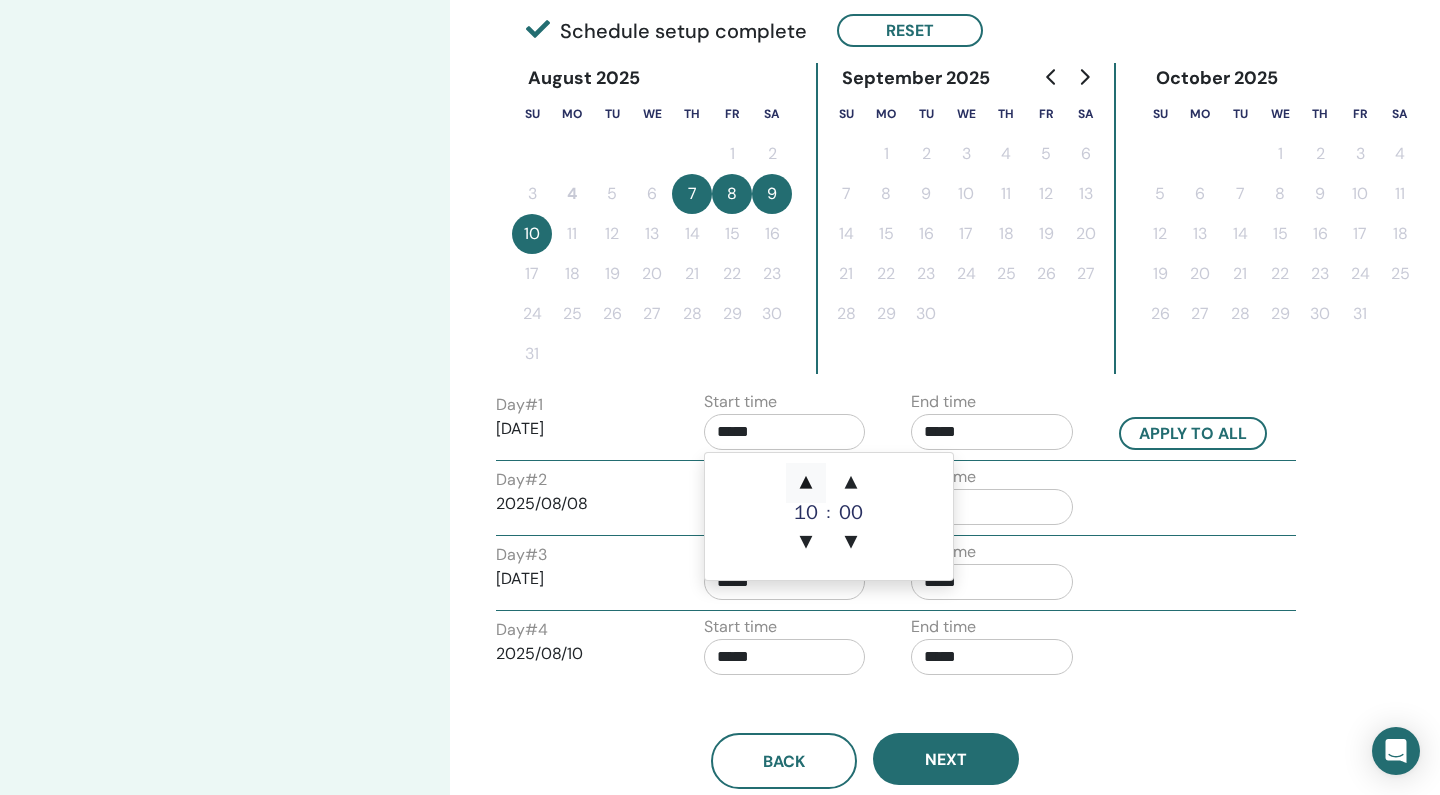click on "▲" at bounding box center [806, 483] 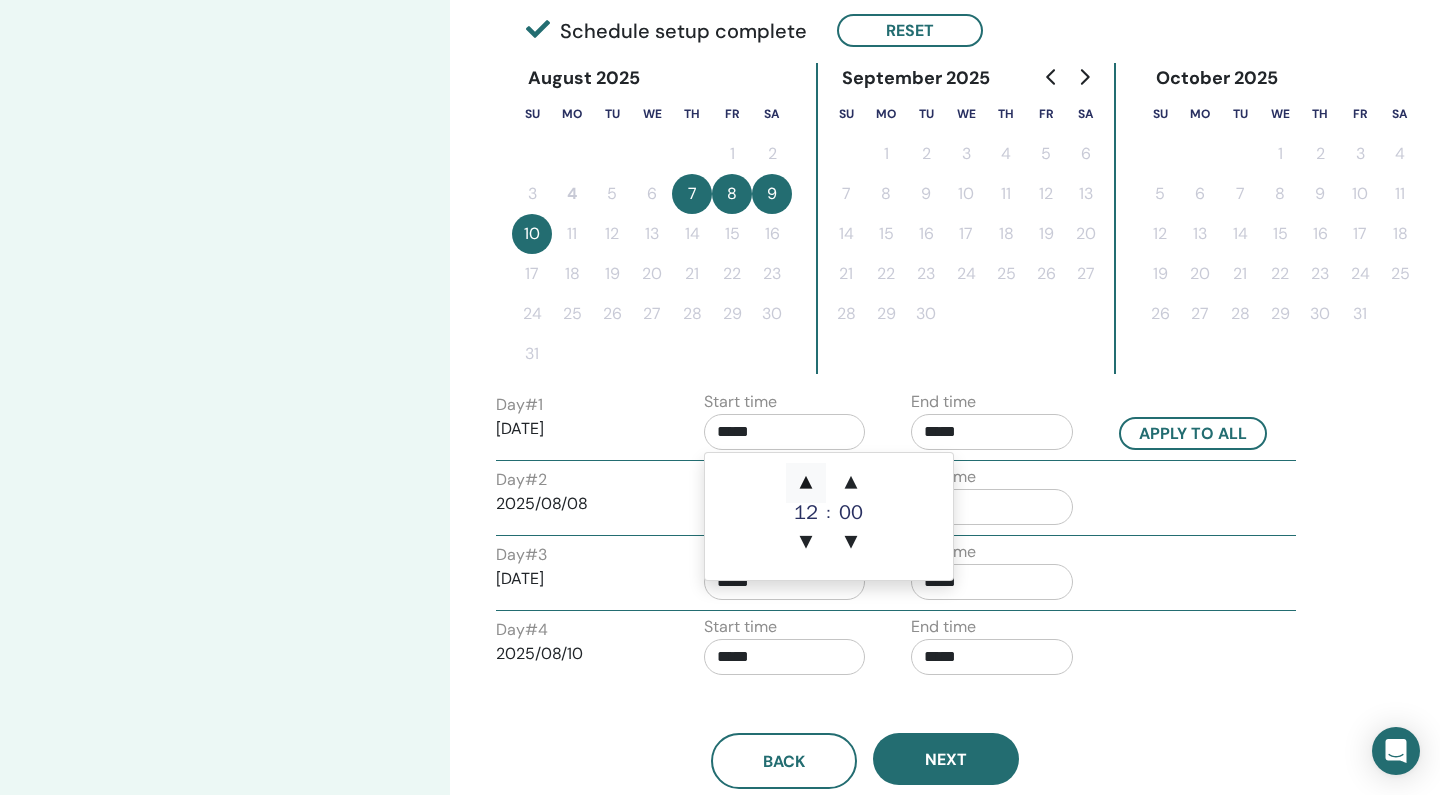 click on "▲" at bounding box center (806, 483) 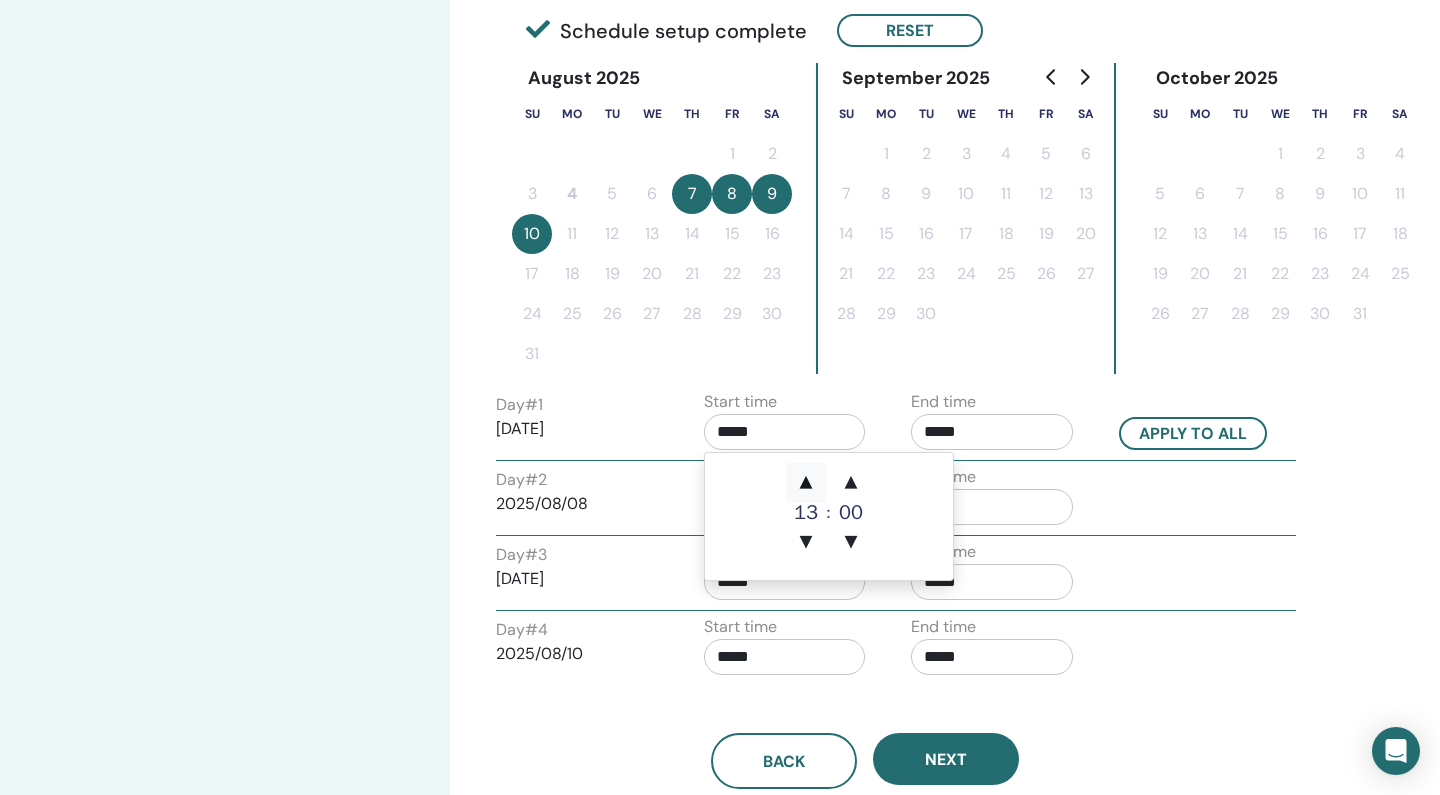 click on "▲" at bounding box center (806, 483) 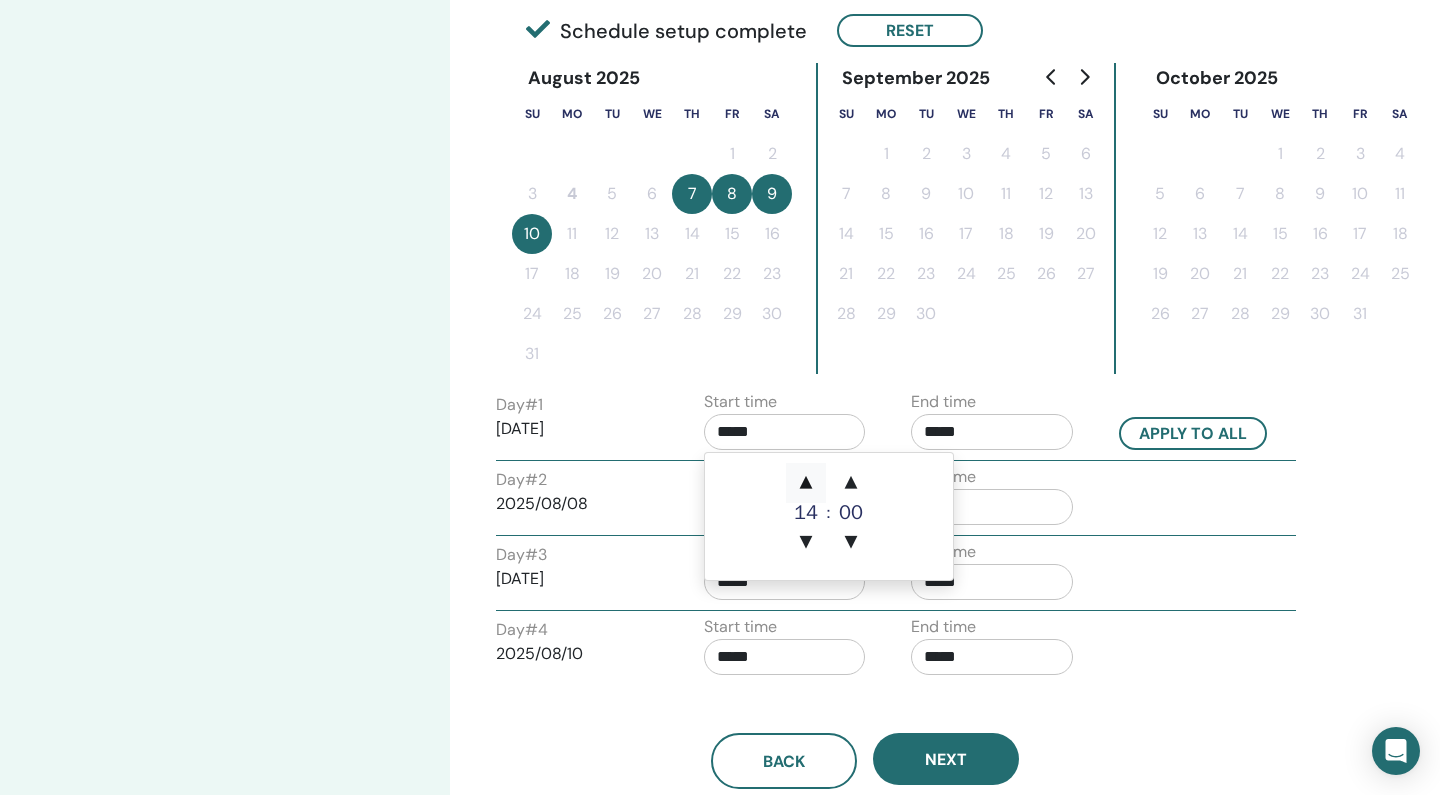 click on "▲" at bounding box center (806, 483) 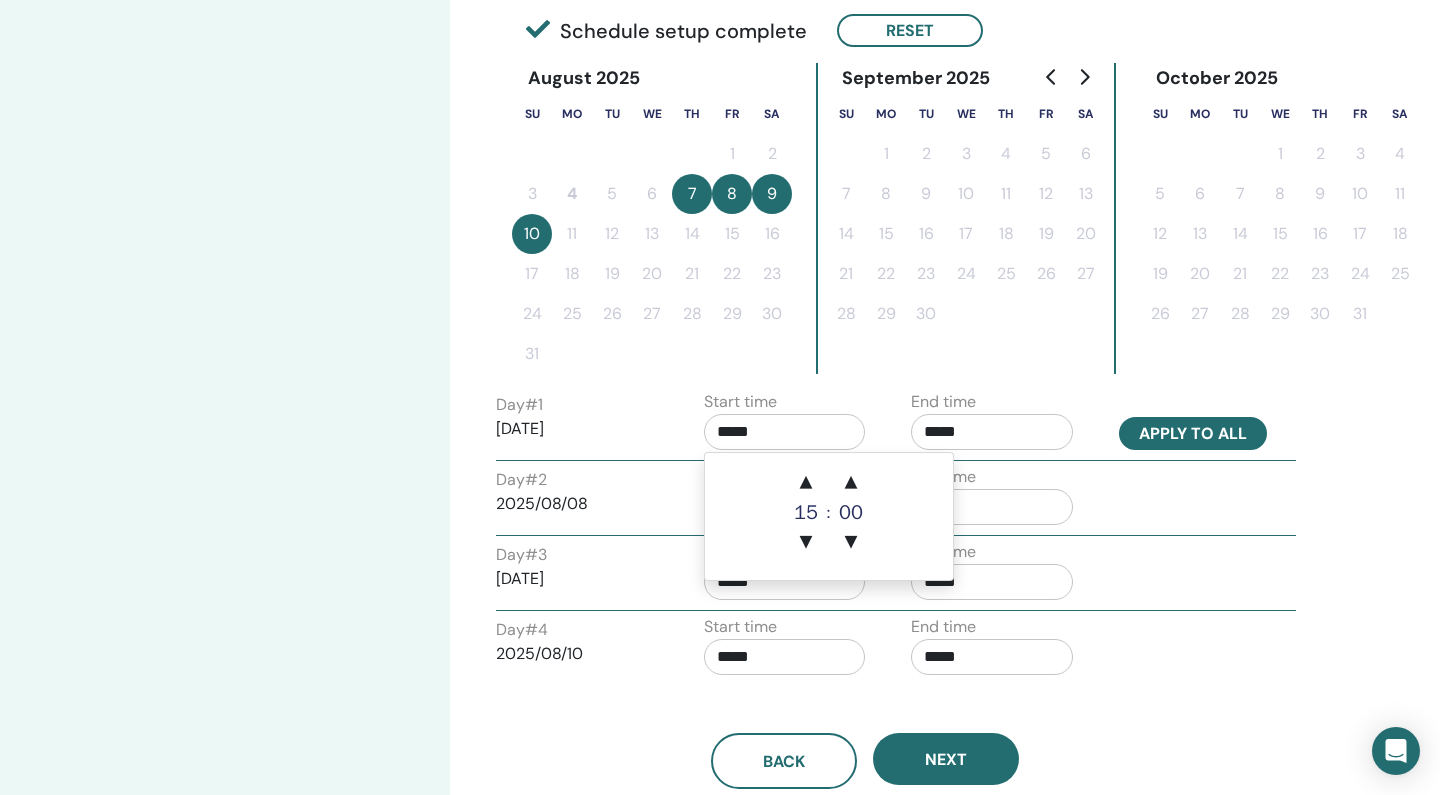 click on "Apply to all" at bounding box center [1193, 433] 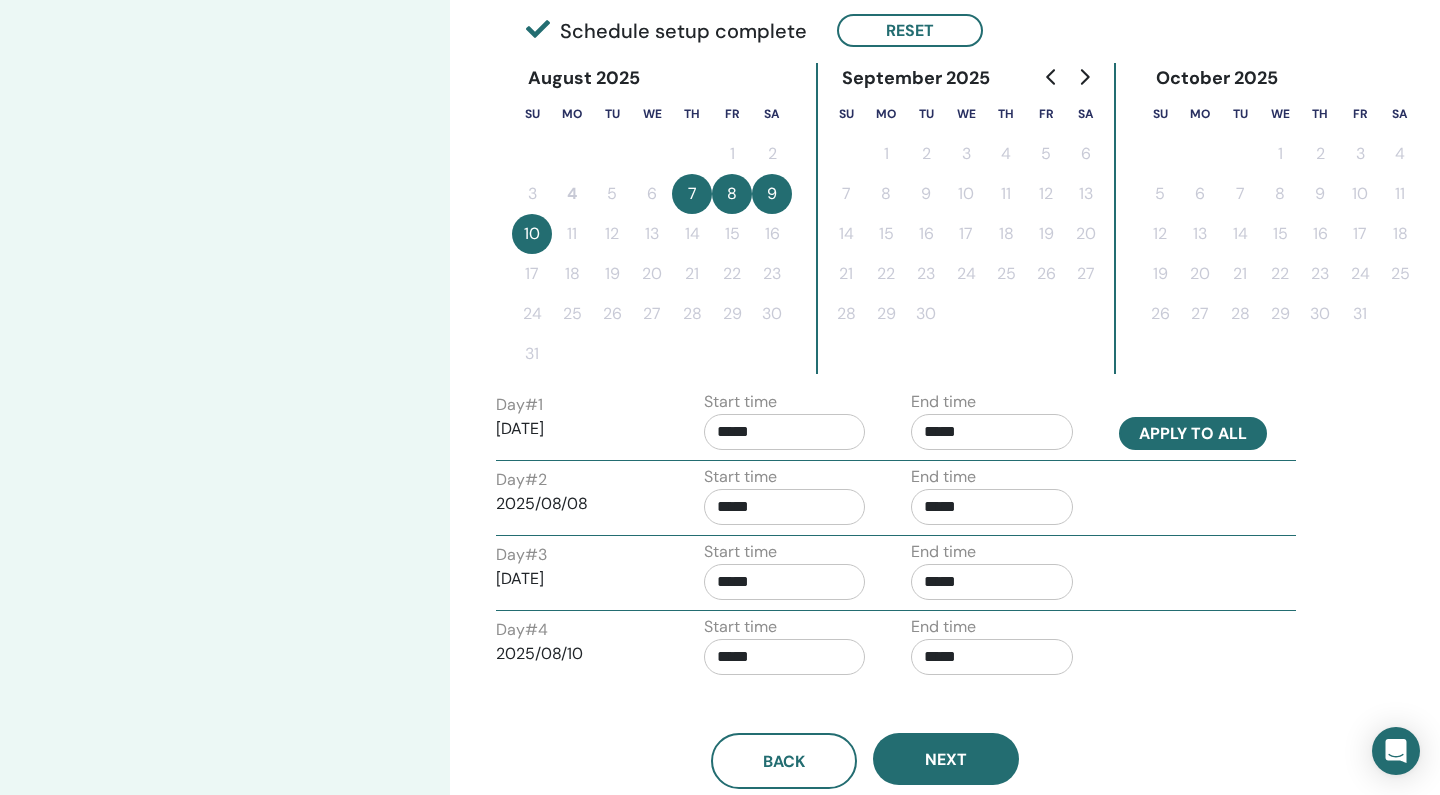 click on "Apply to all" at bounding box center (1193, 433) 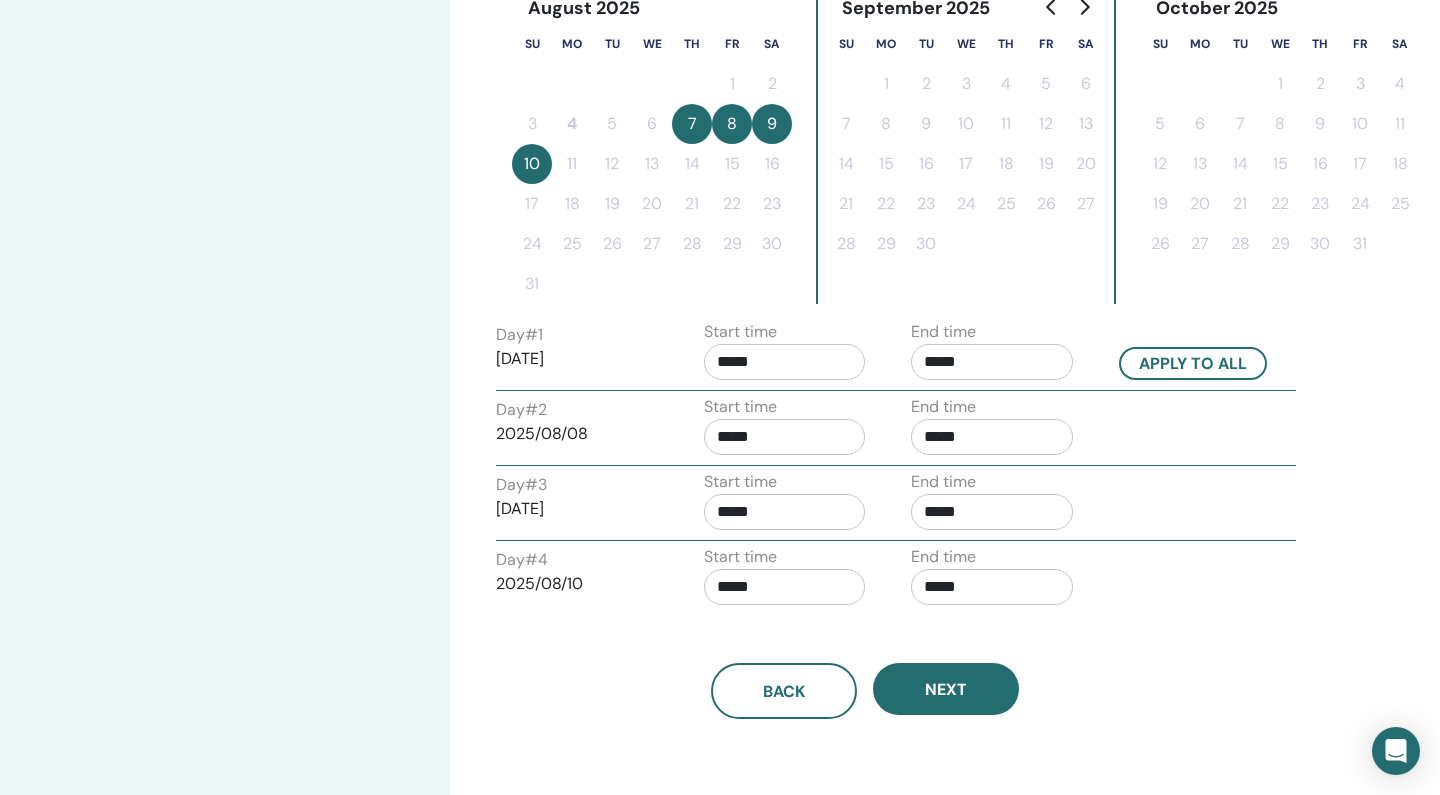 scroll, scrollTop: 575, scrollLeft: 0, axis: vertical 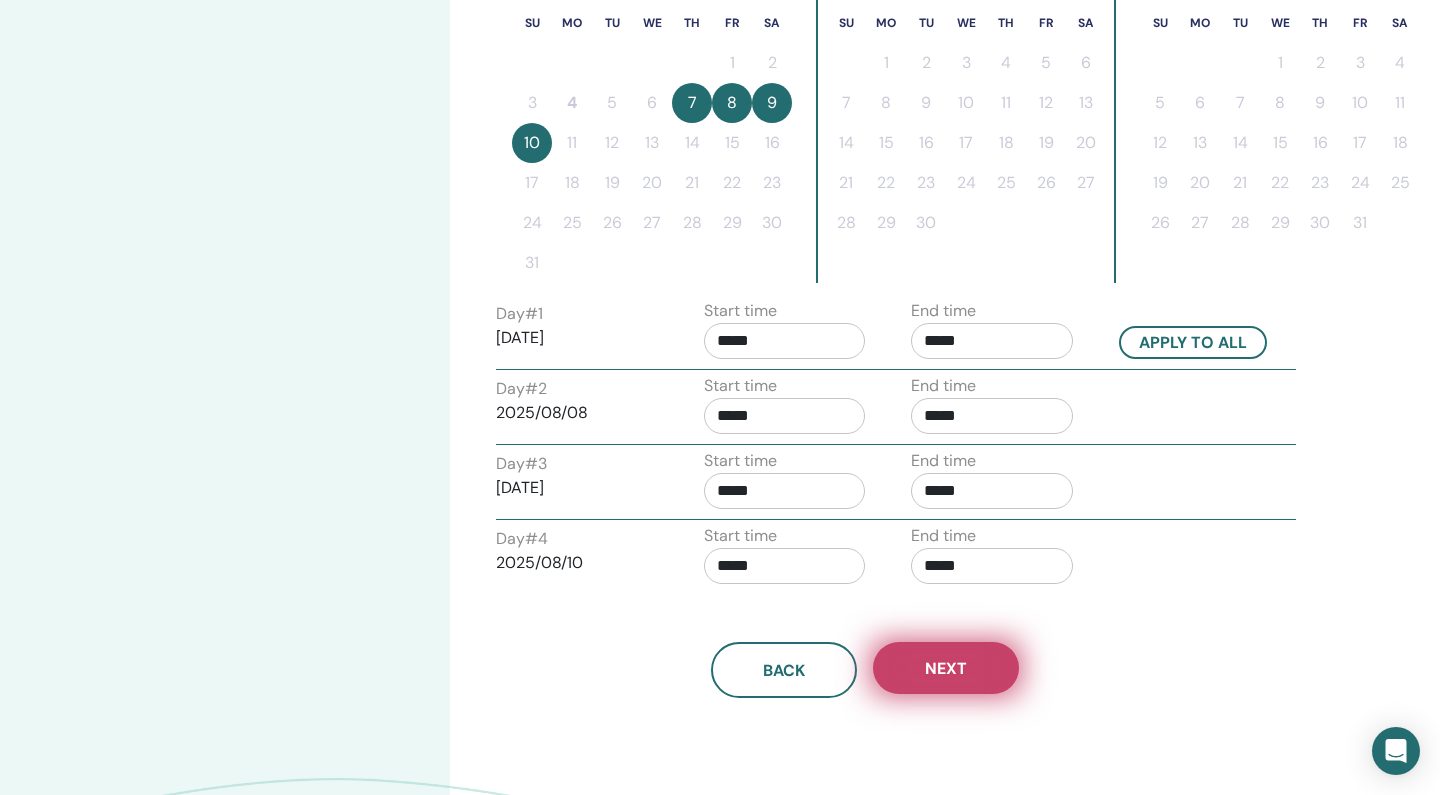 click on "Next" at bounding box center [946, 668] 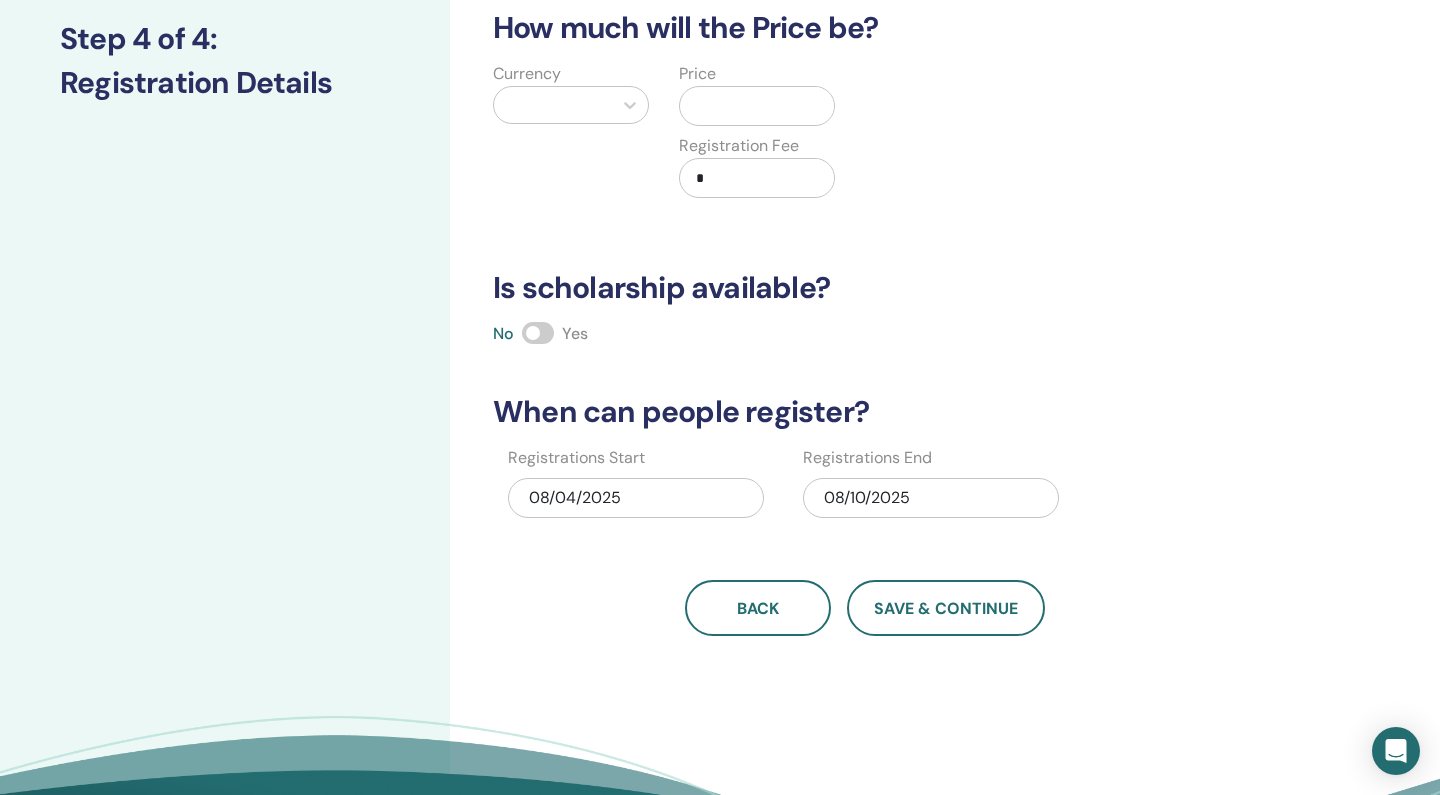 scroll, scrollTop: 256, scrollLeft: 0, axis: vertical 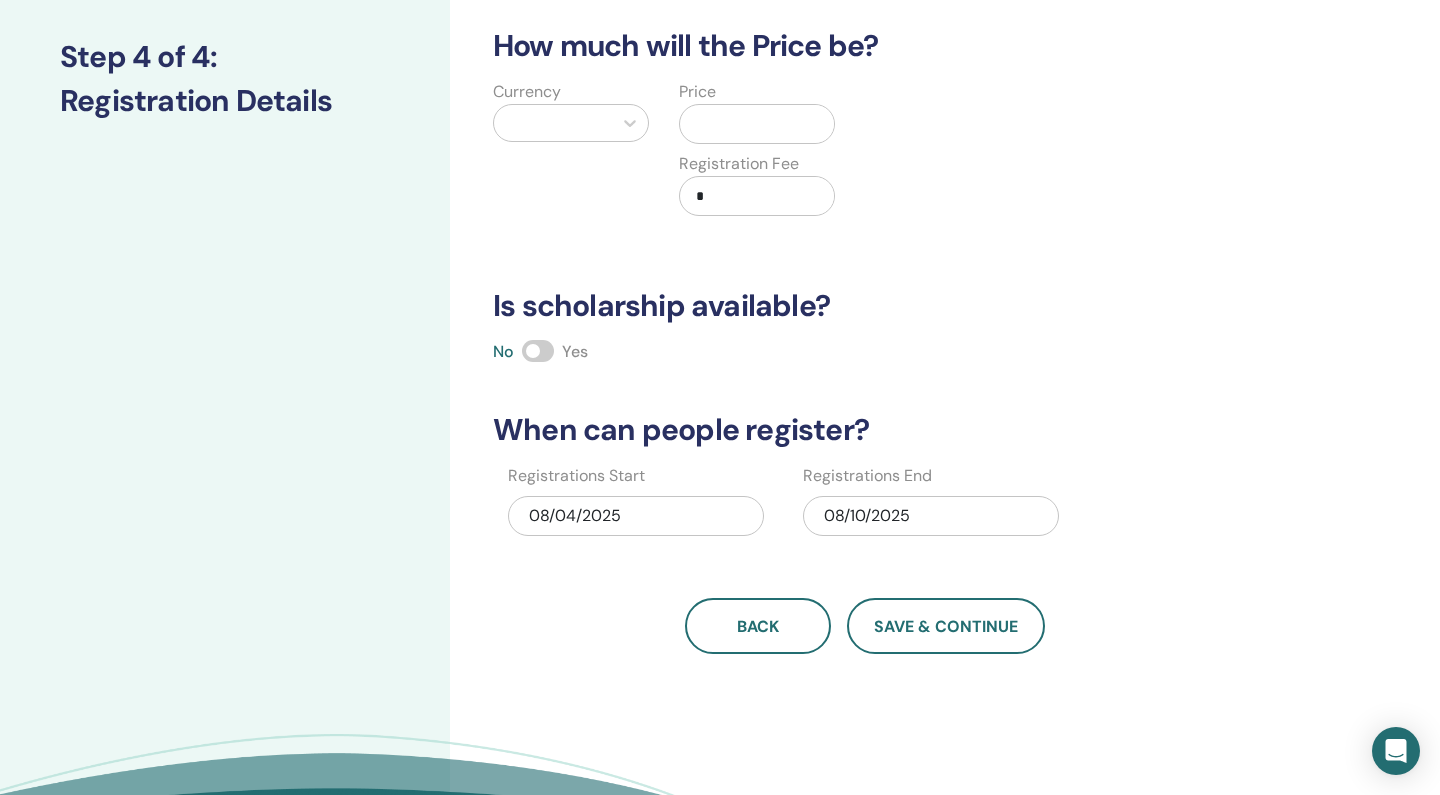 click at bounding box center (553, 123) 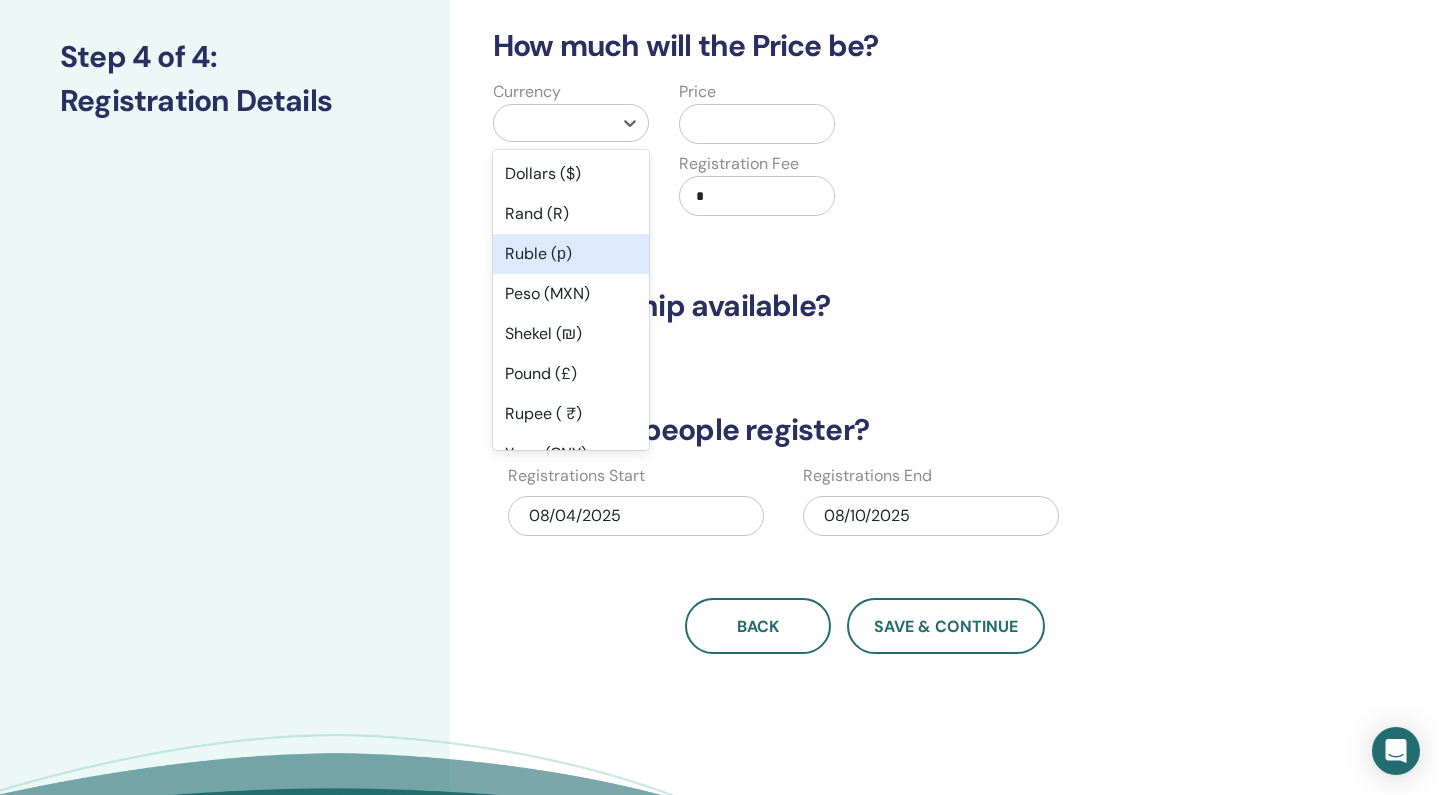 click on "Ruble (р)" at bounding box center (571, 254) 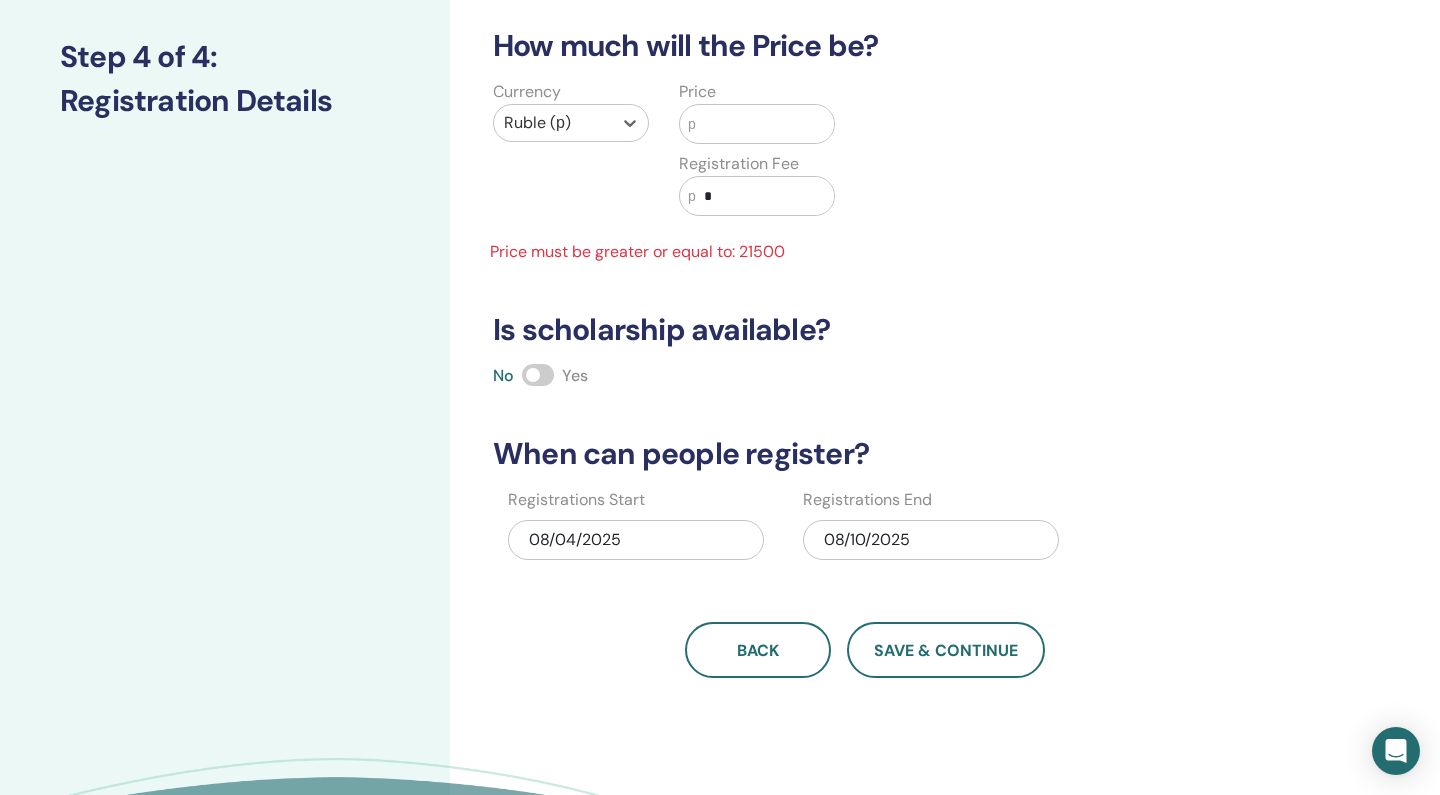 click at bounding box center (765, 124) 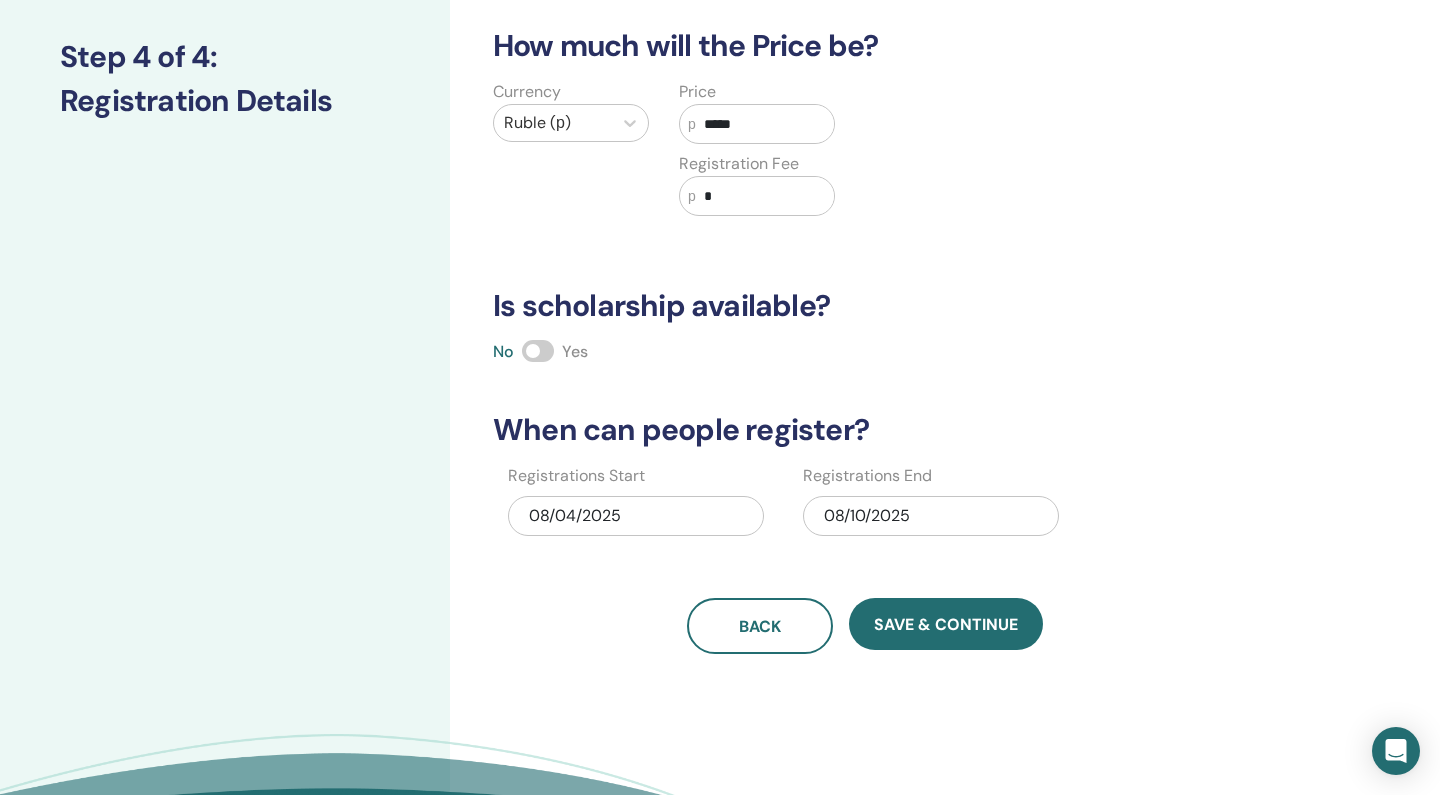 type on "*****" 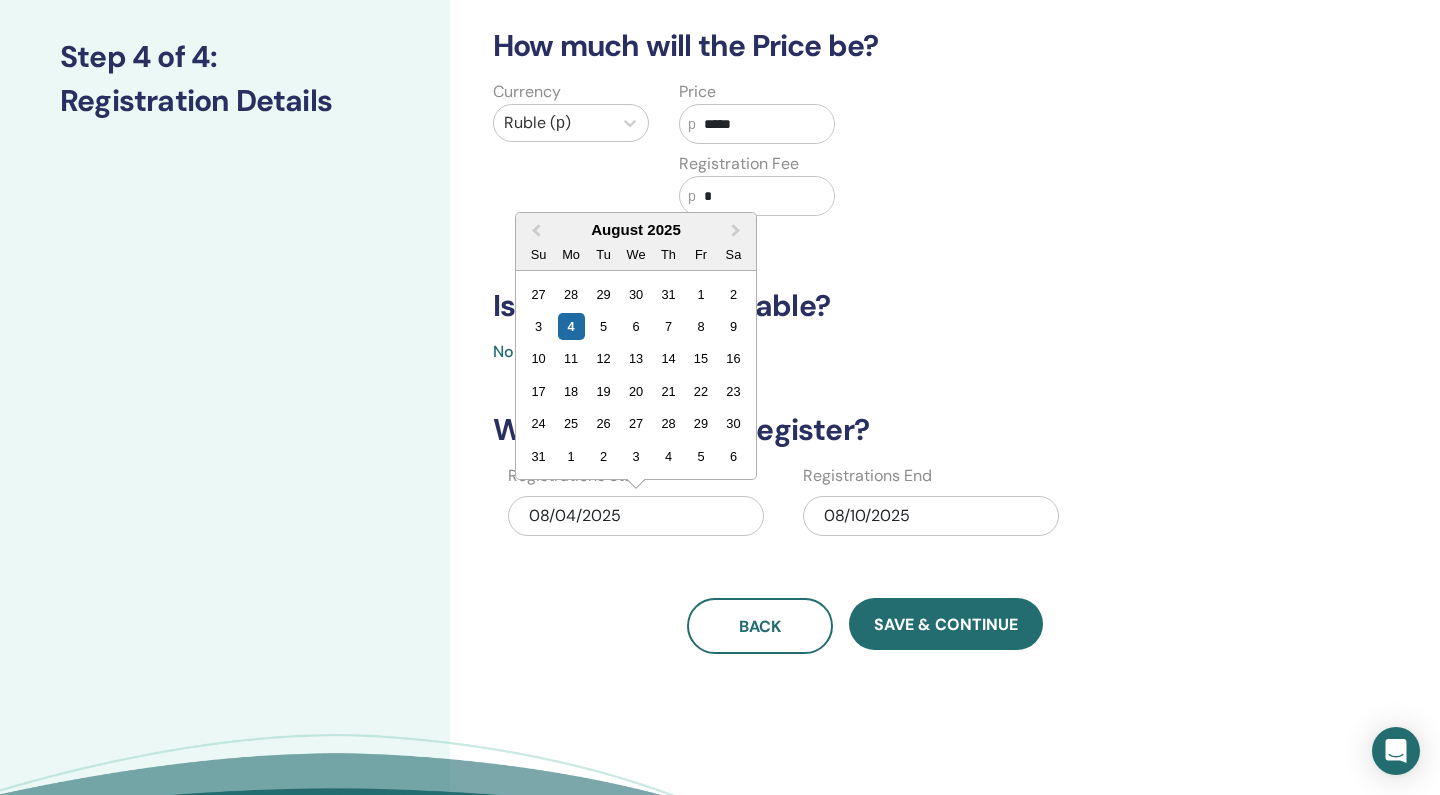click on "08/04/2025" at bounding box center (636, 516) 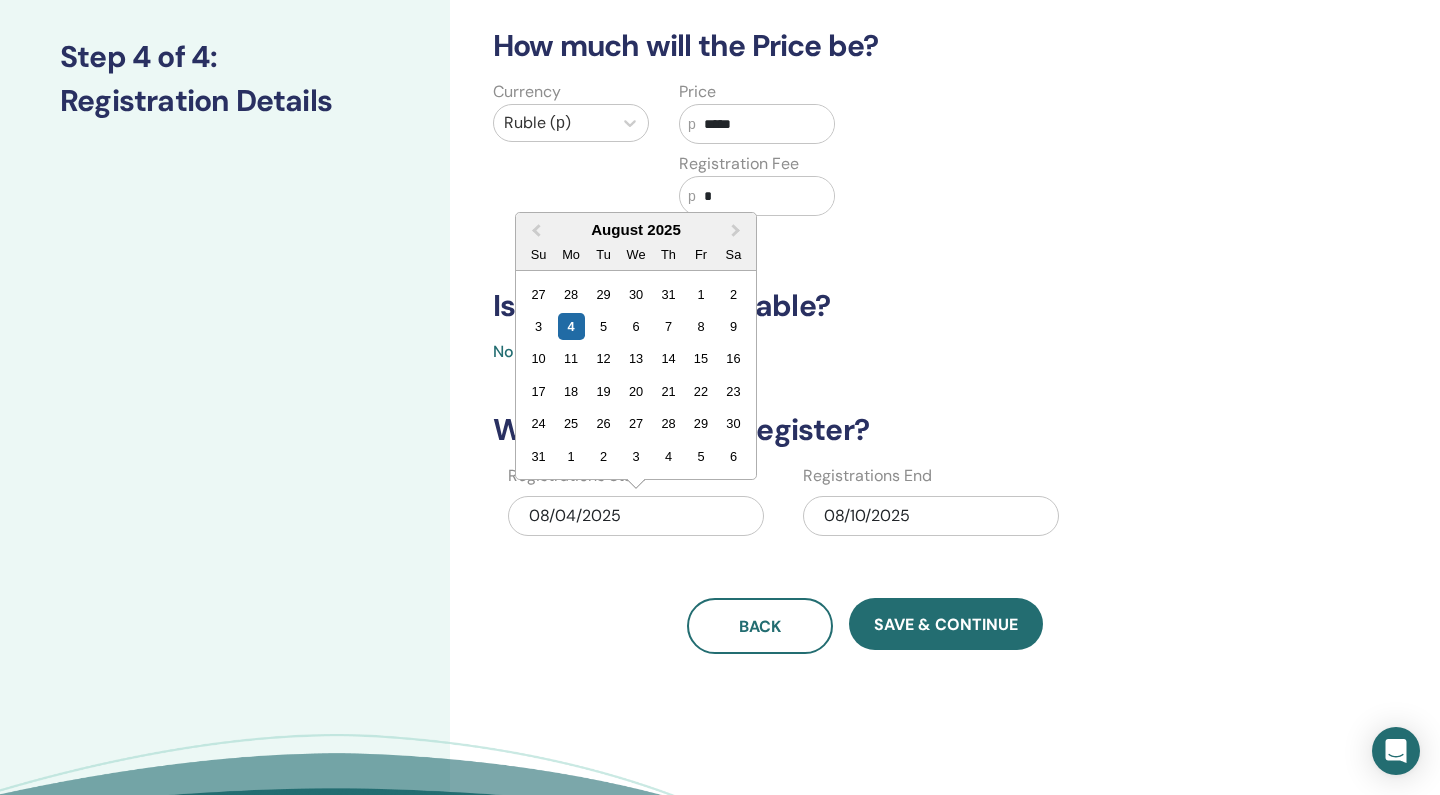 click on "08/10/2025" at bounding box center (931, 516) 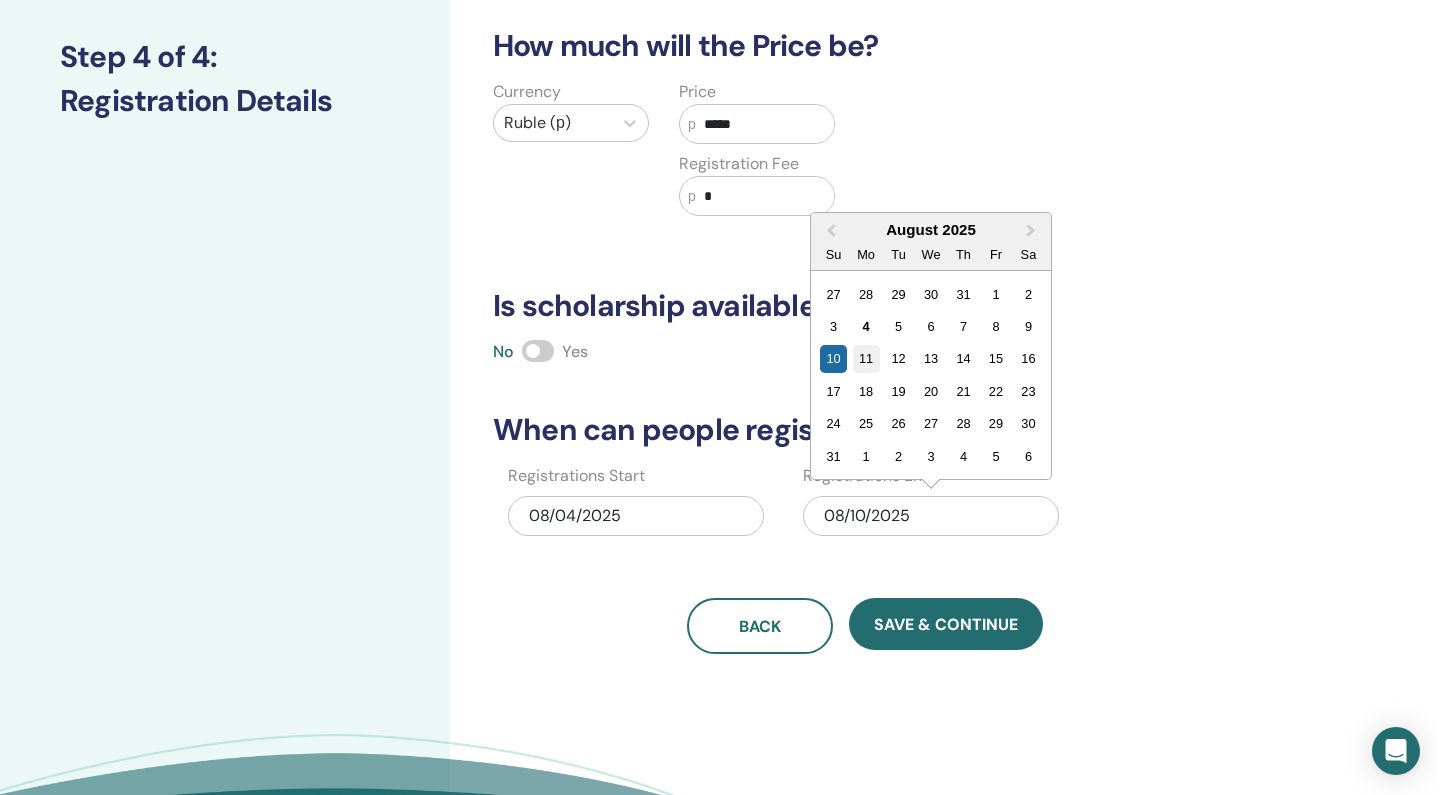 click on "11" at bounding box center (865, 358) 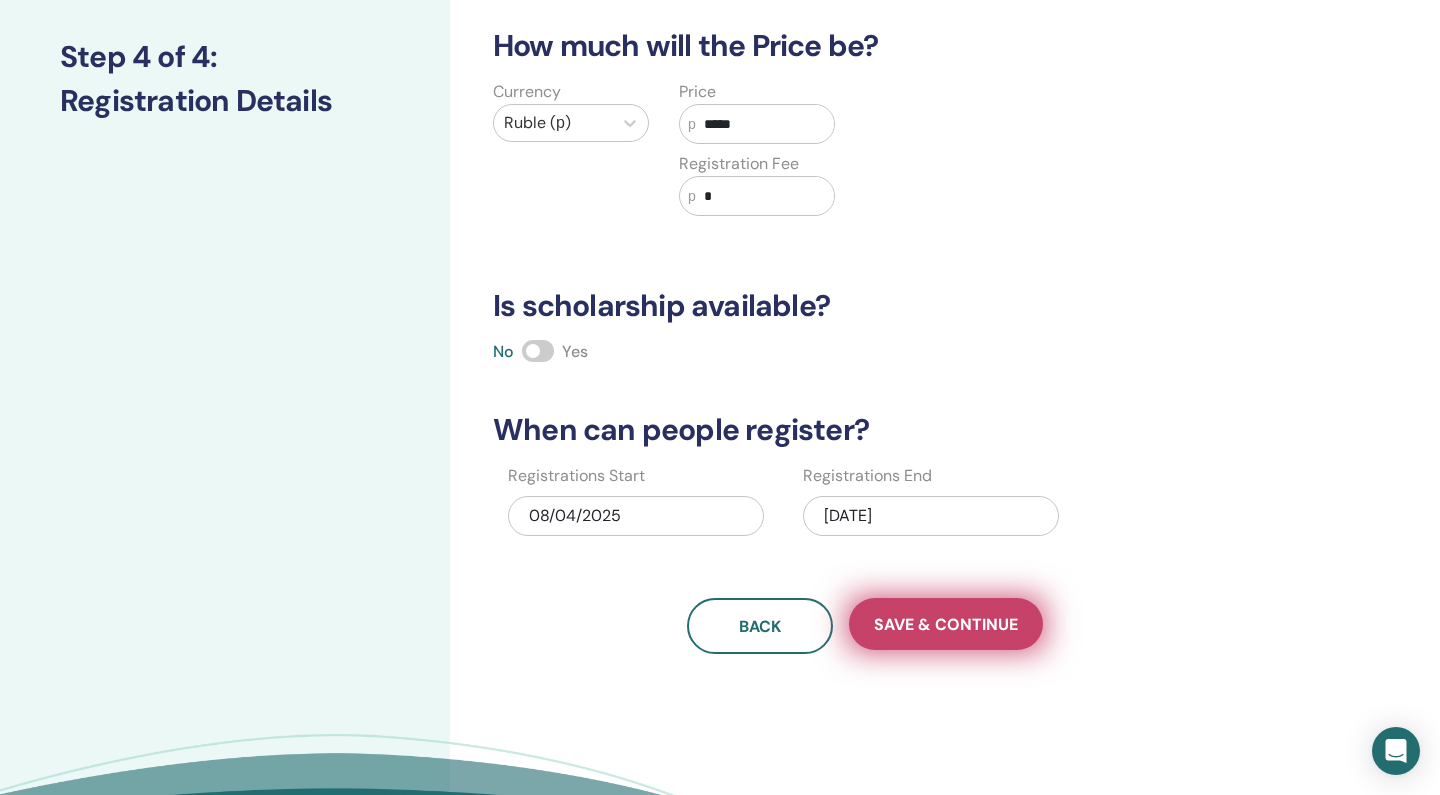 click on "Save & Continue" at bounding box center (946, 624) 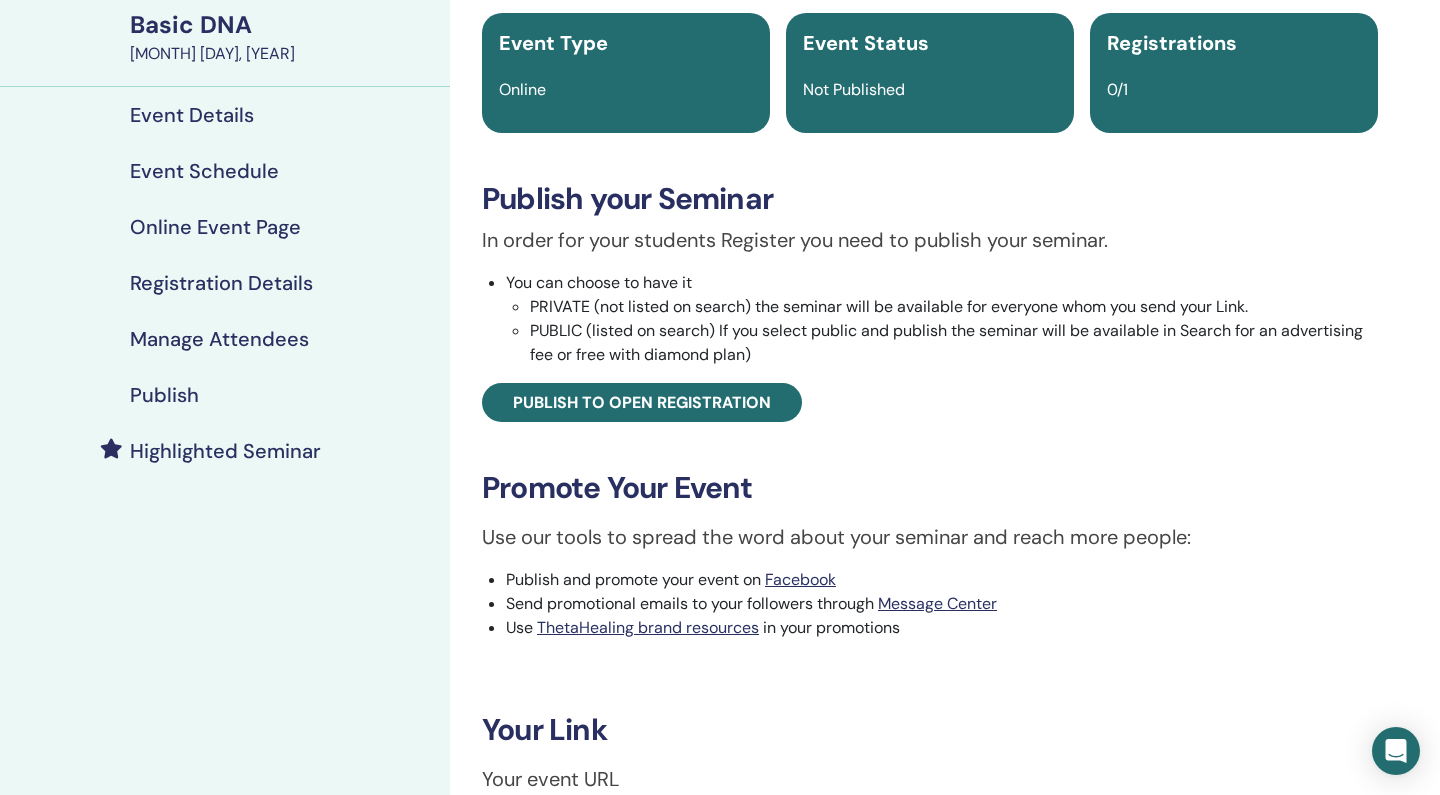 scroll, scrollTop: 152, scrollLeft: 0, axis: vertical 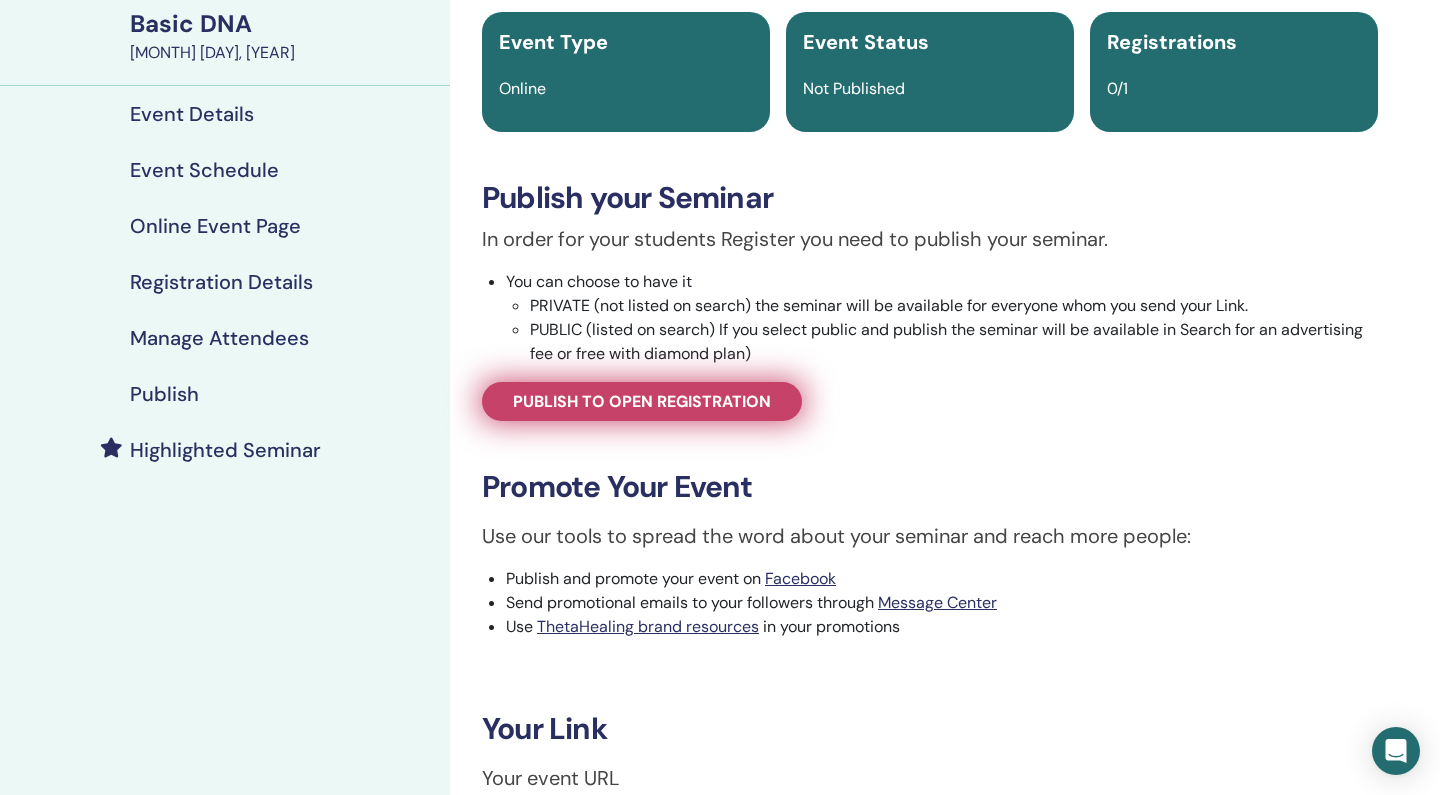 click on "Publish to open registration" at bounding box center (642, 401) 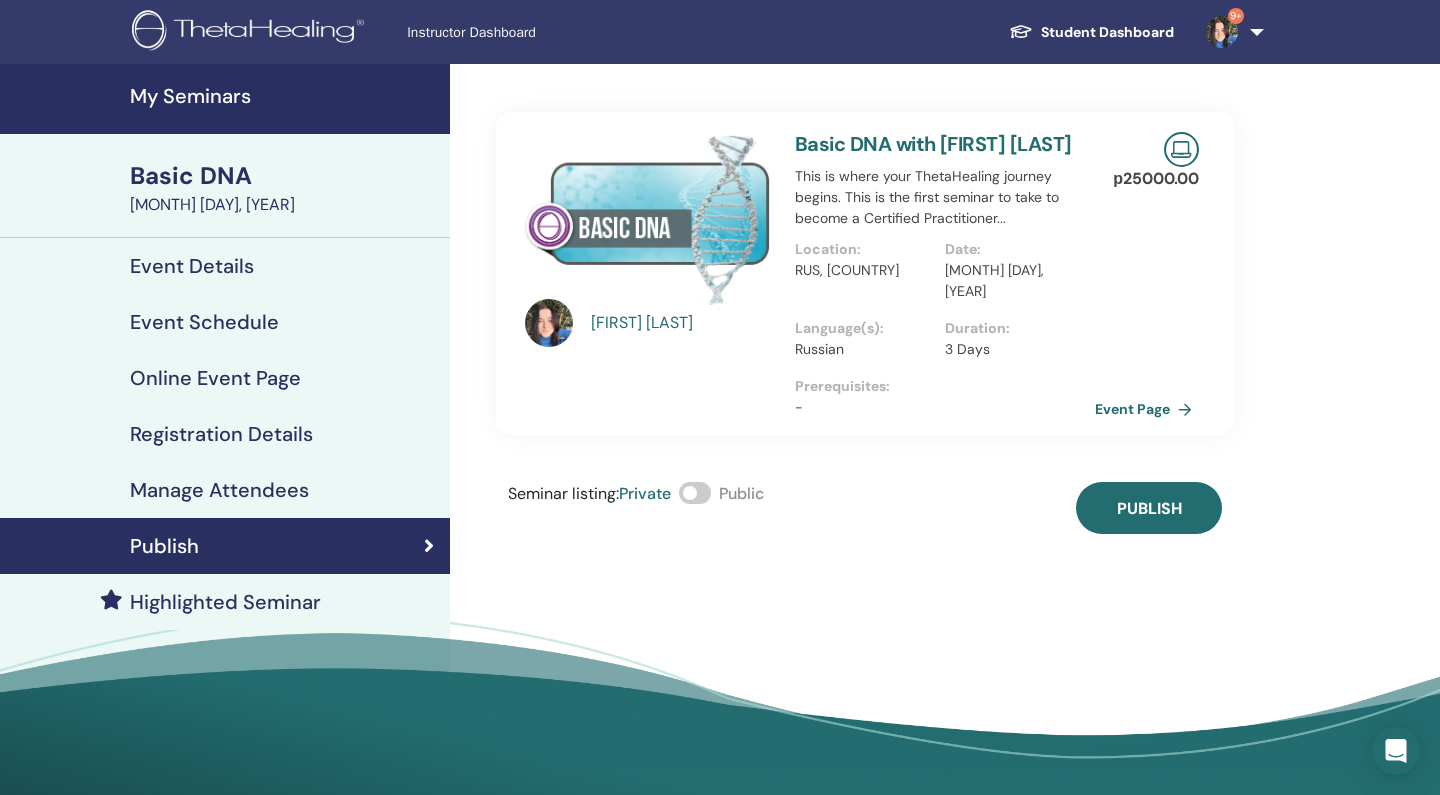 scroll, scrollTop: 0, scrollLeft: 0, axis: both 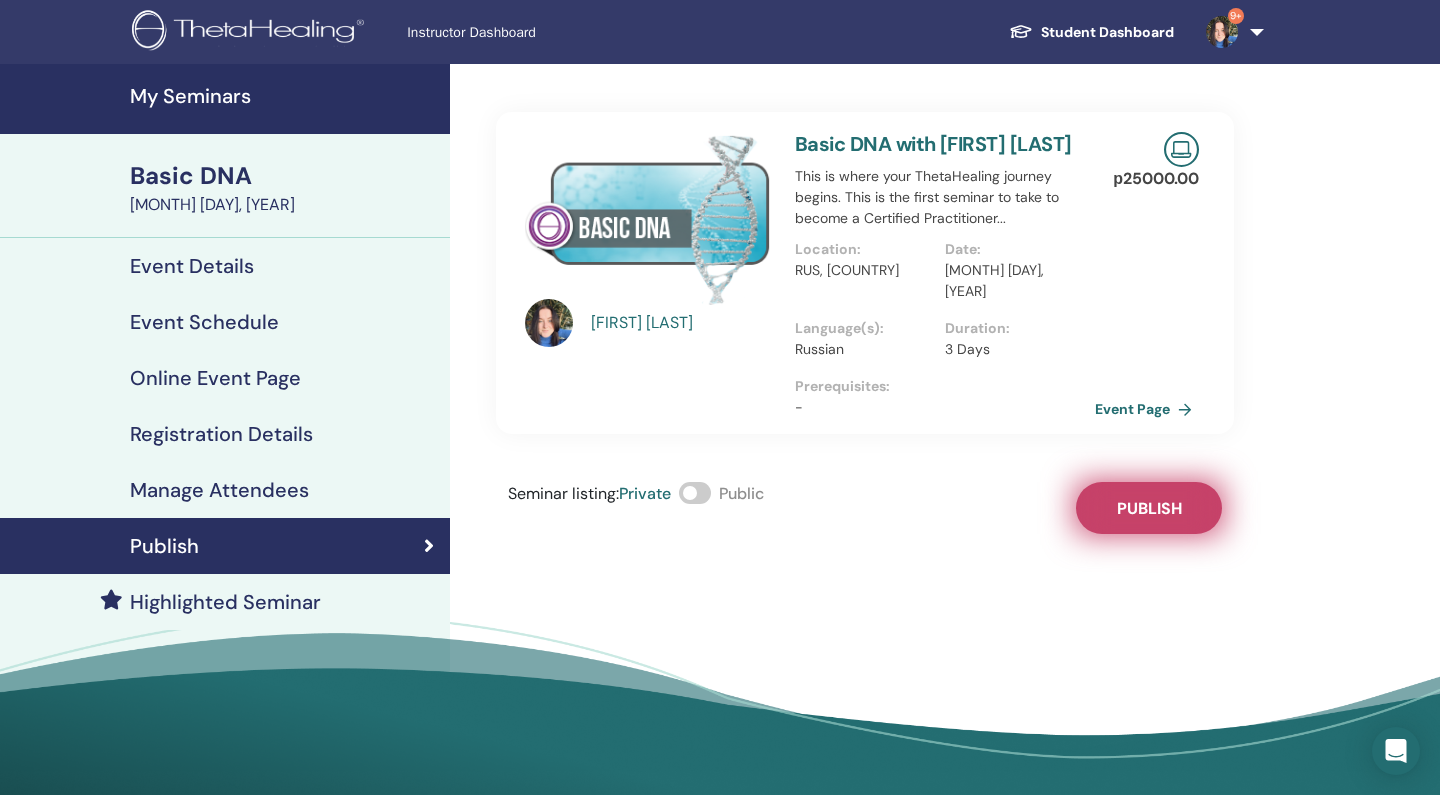 click on "Publish" at bounding box center (1149, 508) 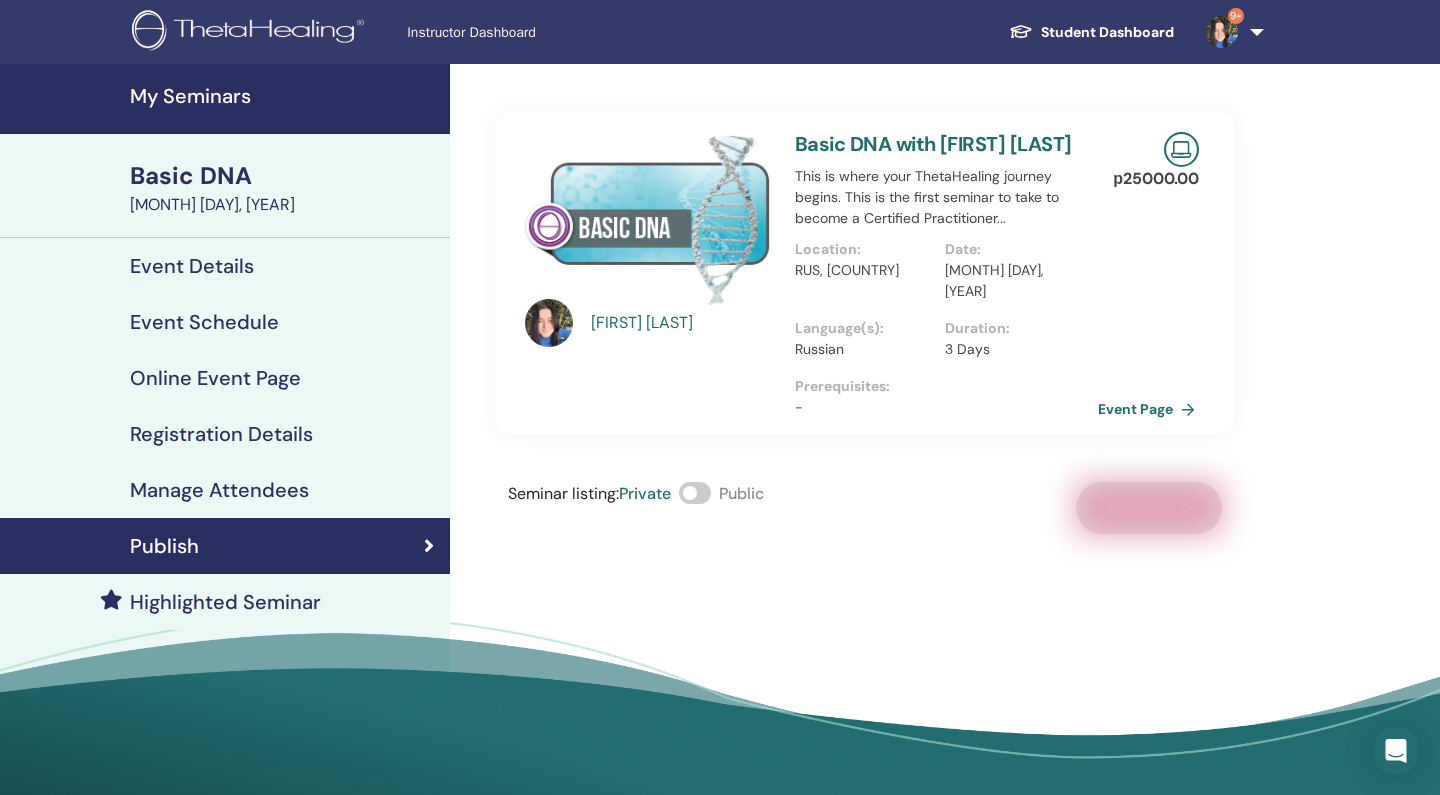click on "Event Page" at bounding box center [1150, 409] 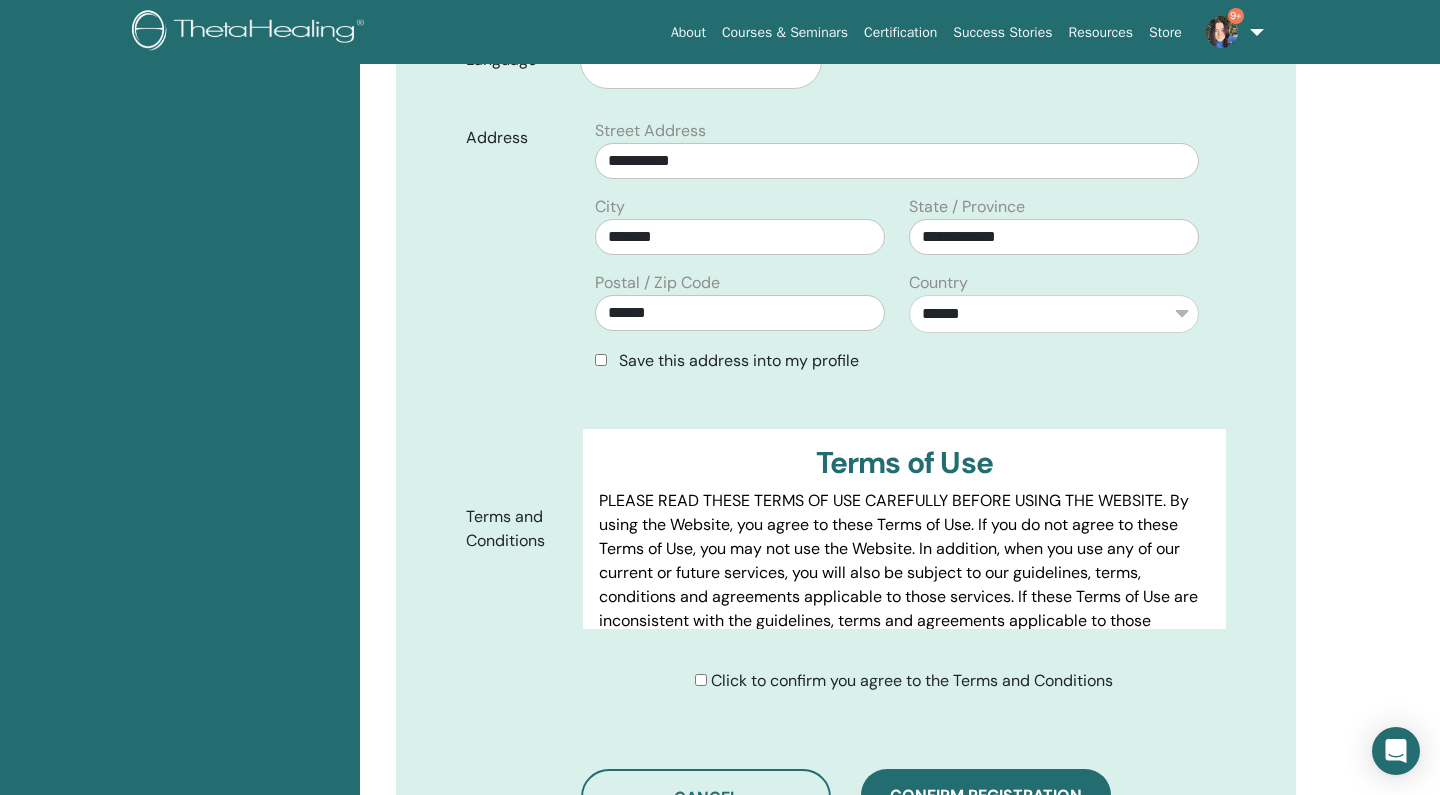 scroll, scrollTop: -5, scrollLeft: 5, axis: both 